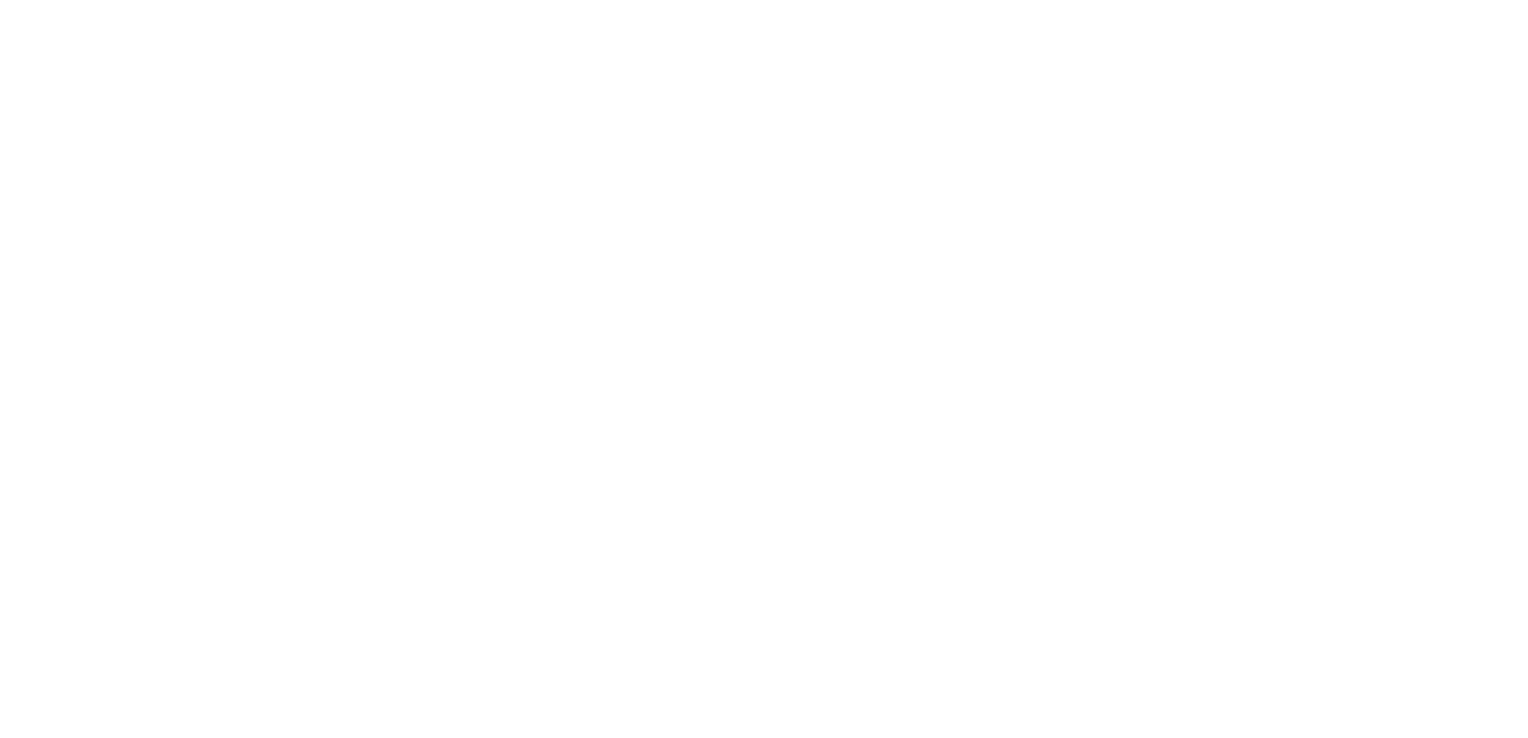 scroll, scrollTop: 0, scrollLeft: 0, axis: both 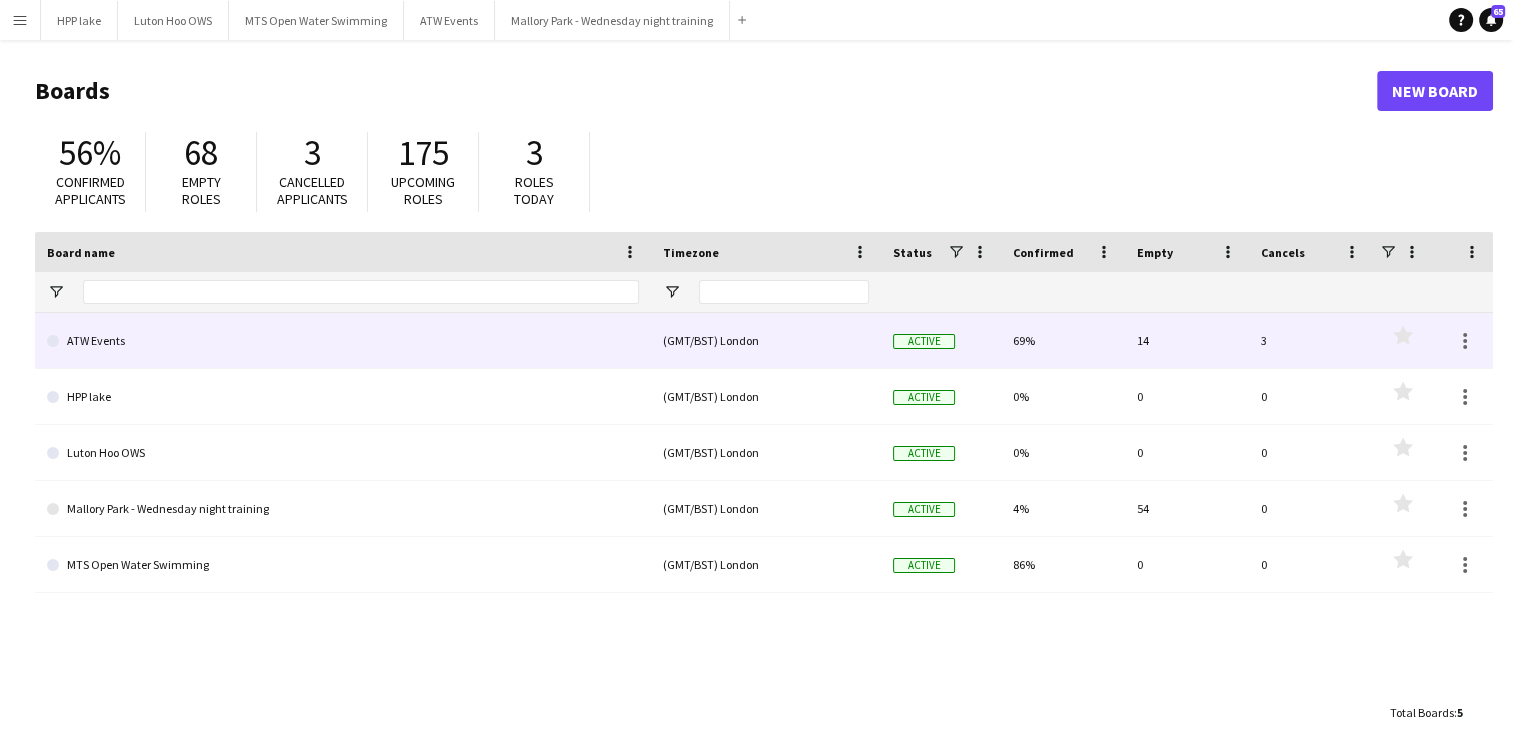 click on "ATW Events" 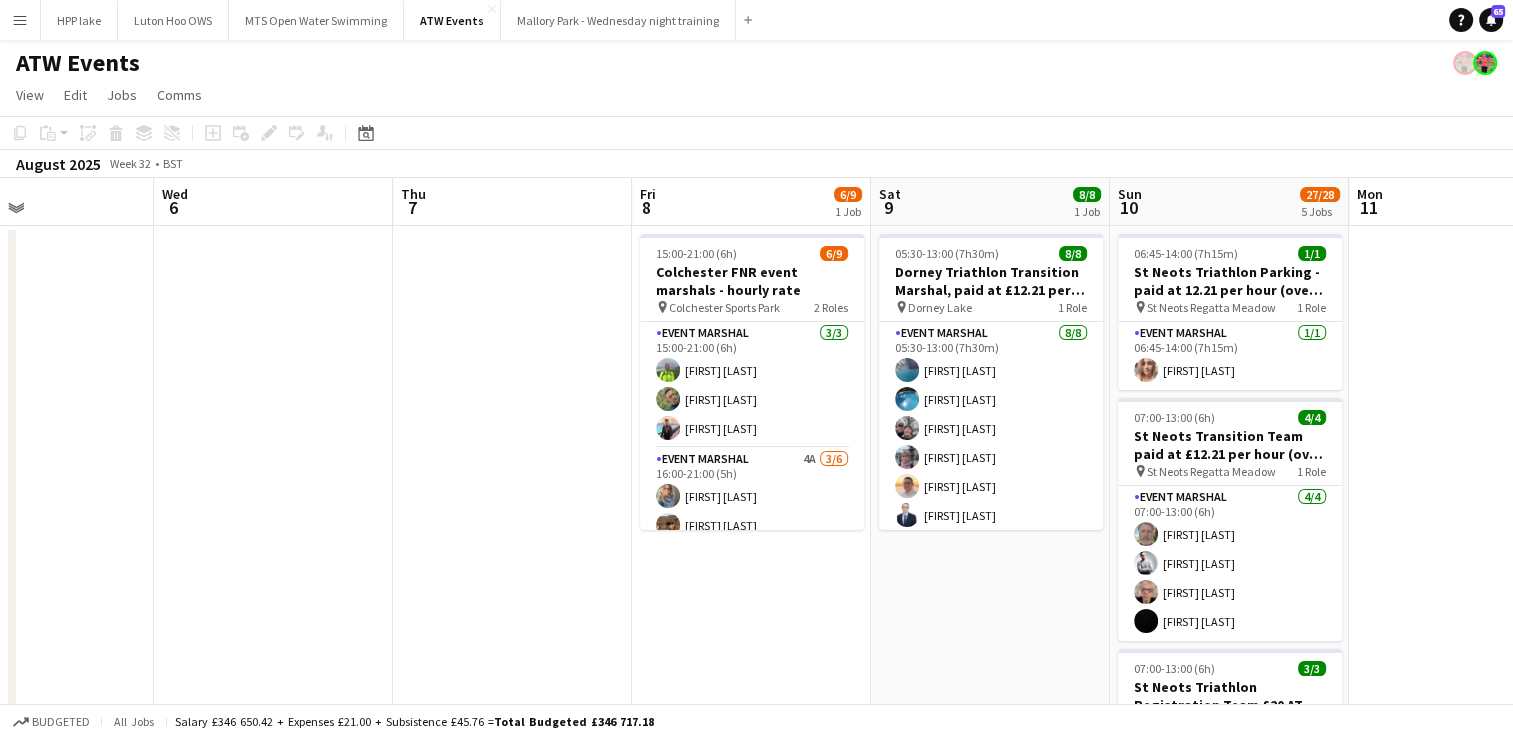 scroll, scrollTop: 0, scrollLeft: 564, axis: horizontal 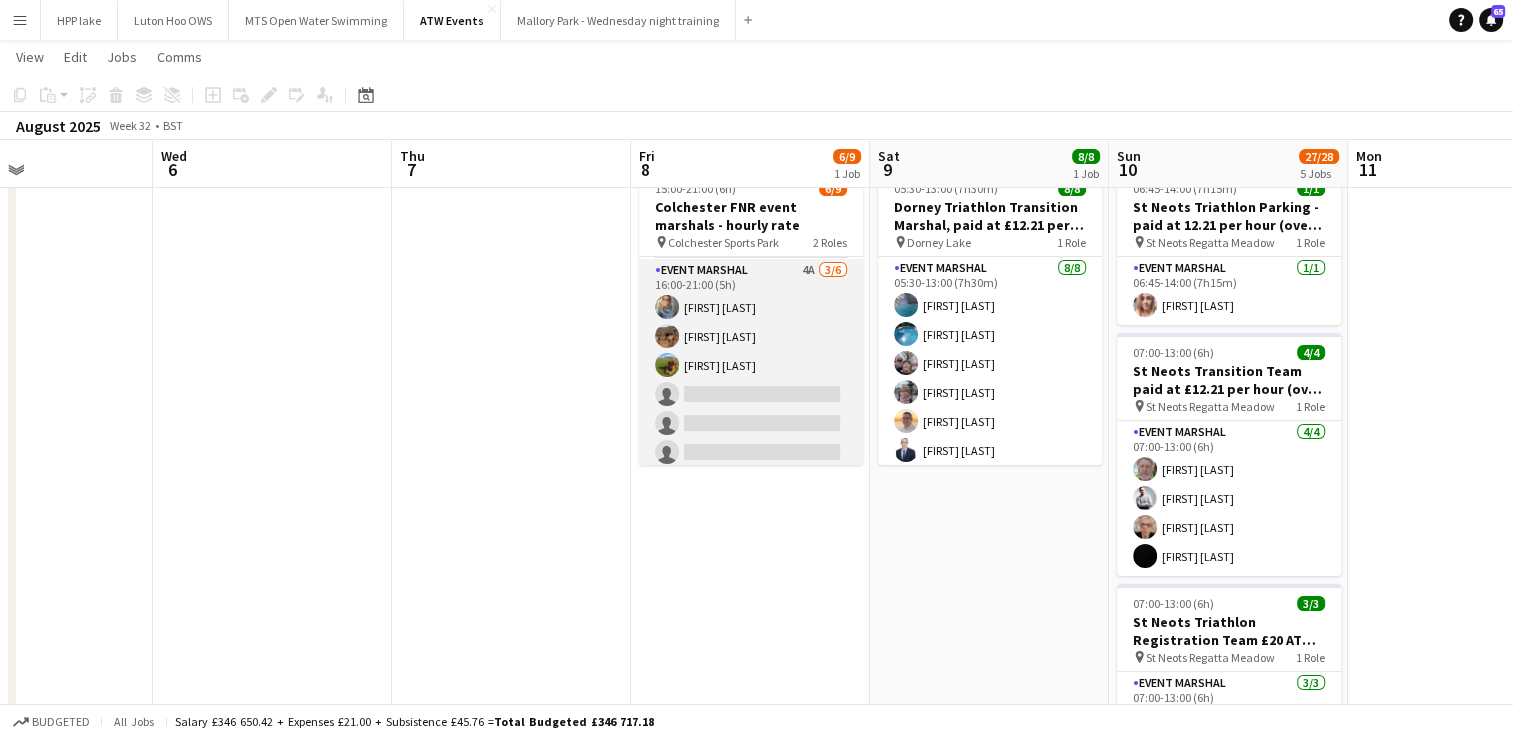 click on "Event Marshal   4A   3/6   16:00-21:00 (5h)
[FIRST] [LAST] [FIRST] [LAST] [FIRST] [LAST]
single-neutral-actions
single-neutral-actions
single-neutral-actions" at bounding box center [751, 365] 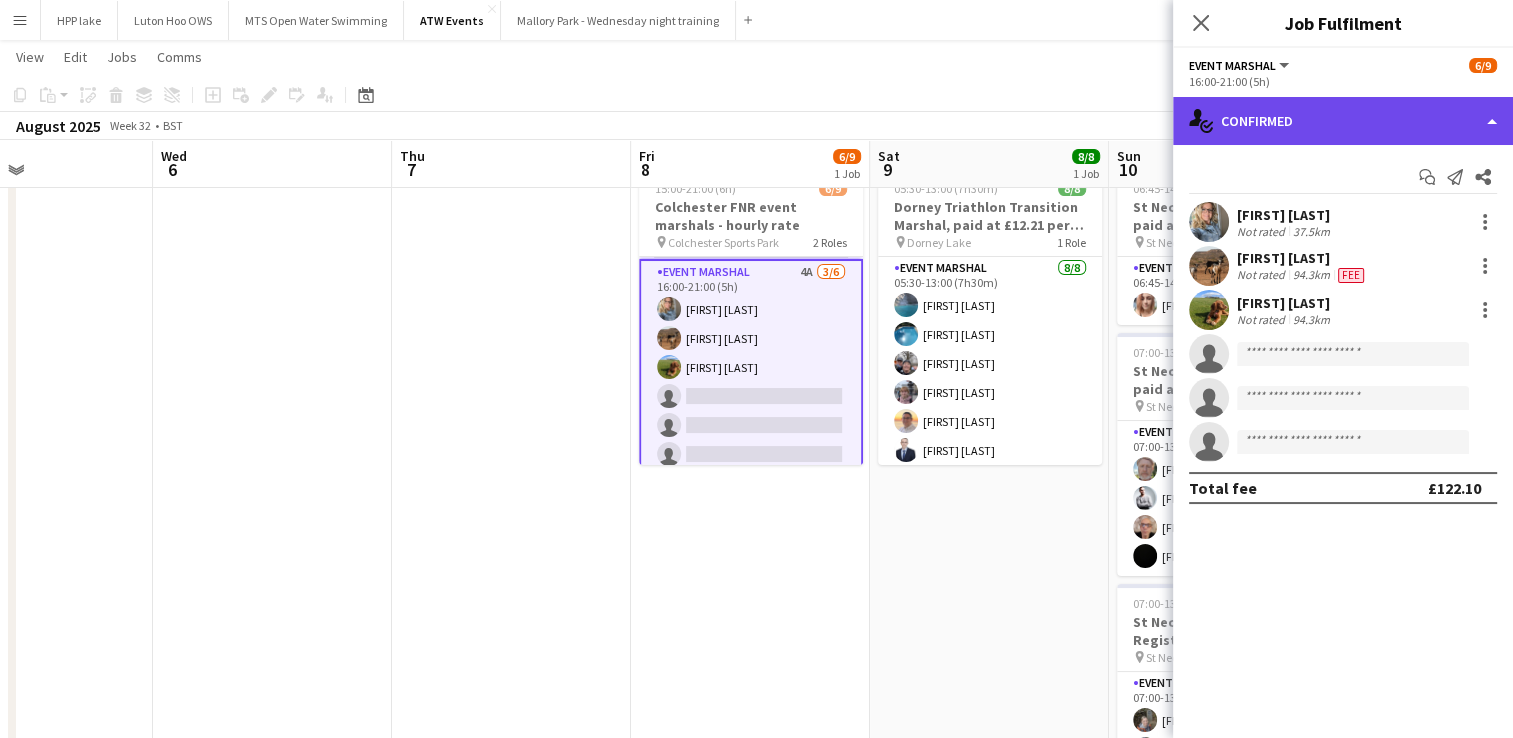 click on "single-neutral-actions-check-2
Confirmed" 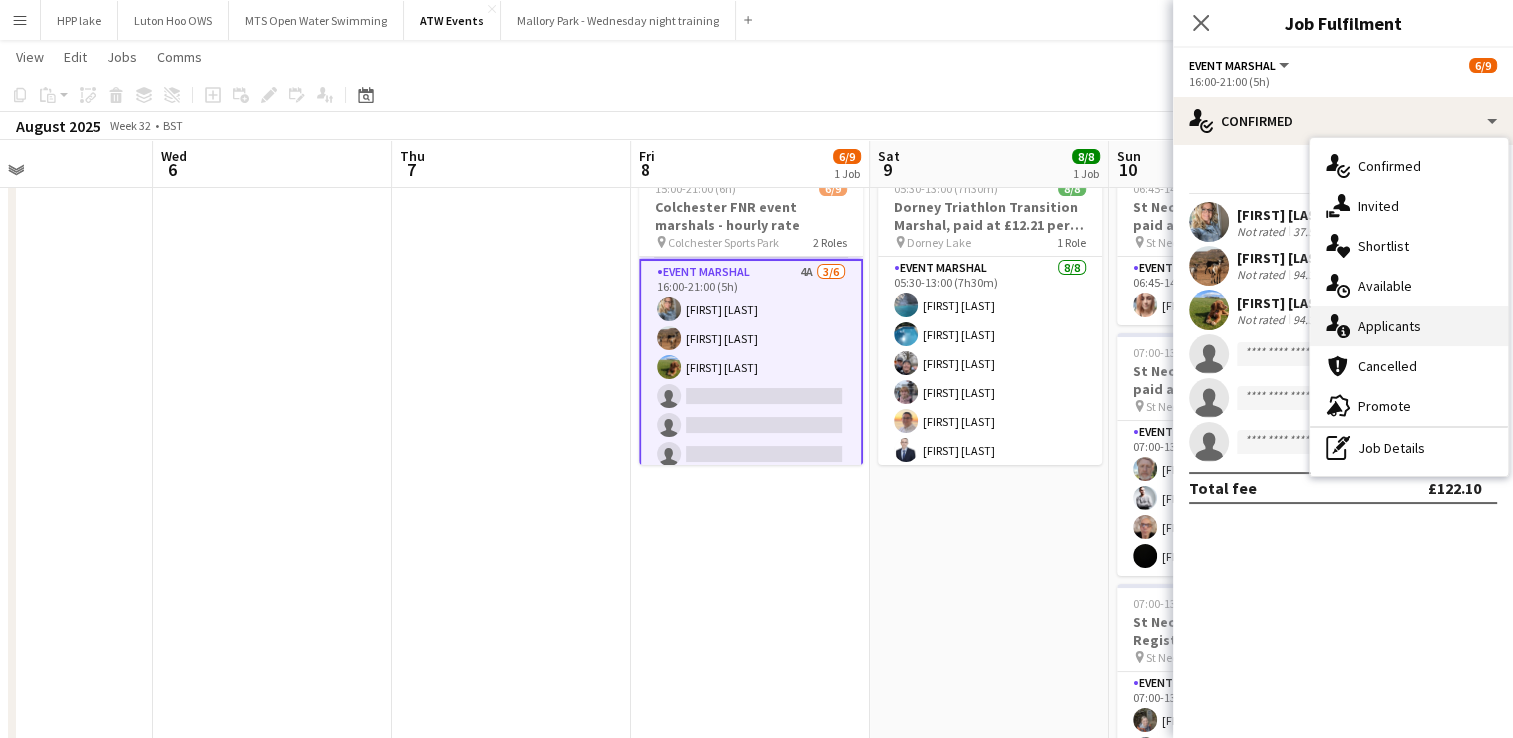 click on "single-neutral-actions-information
Applicants" at bounding box center [1409, 326] 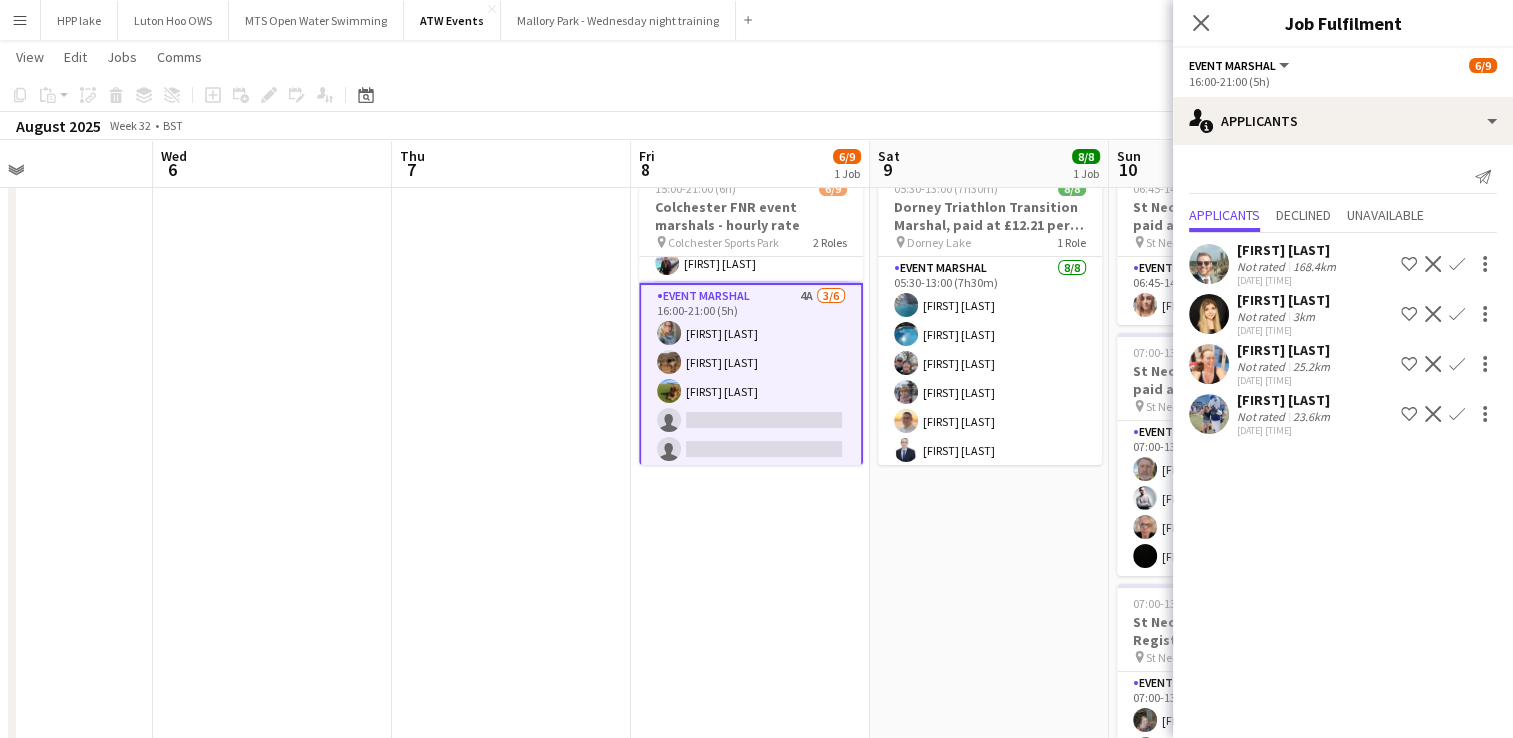 scroll, scrollTop: 98, scrollLeft: 0, axis: vertical 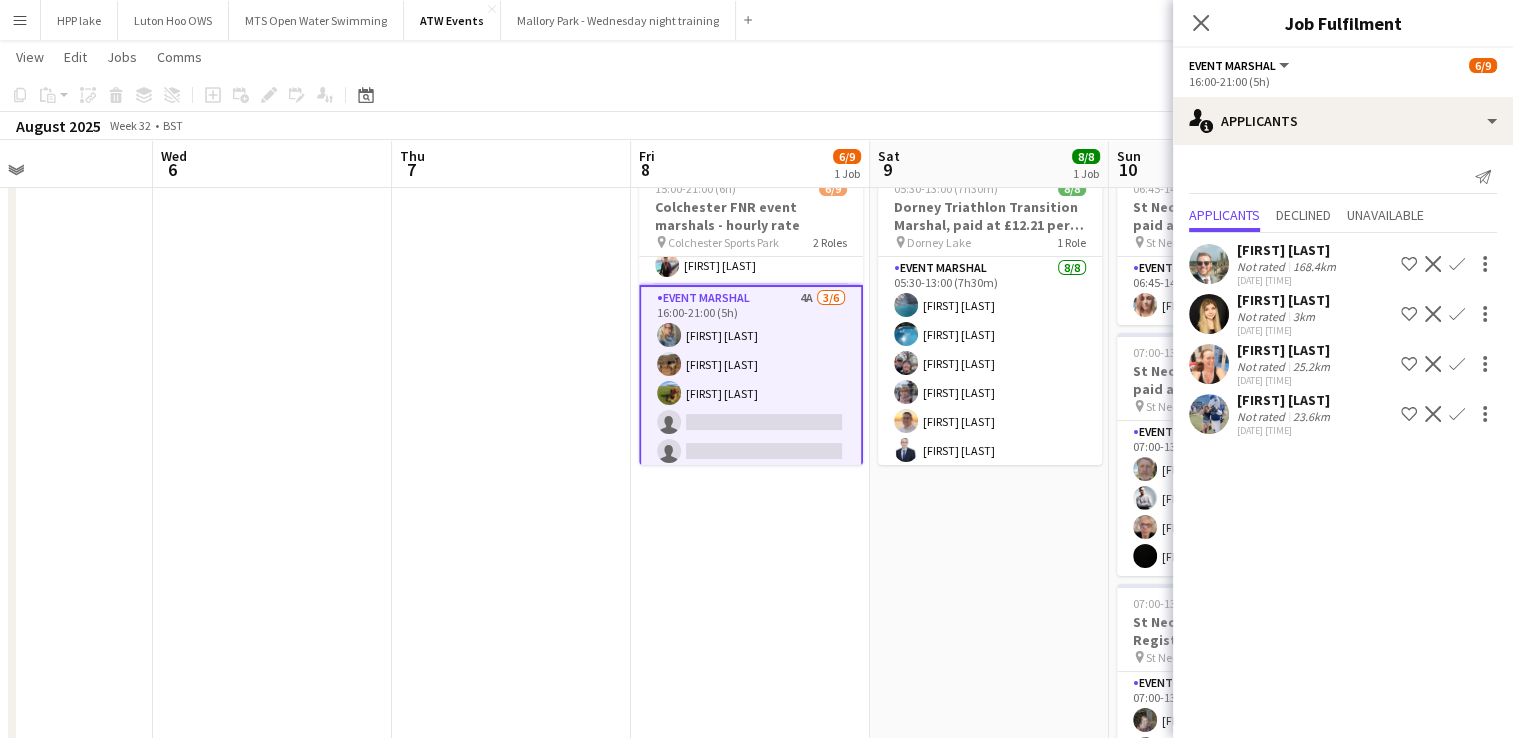 click at bounding box center [1209, 364] 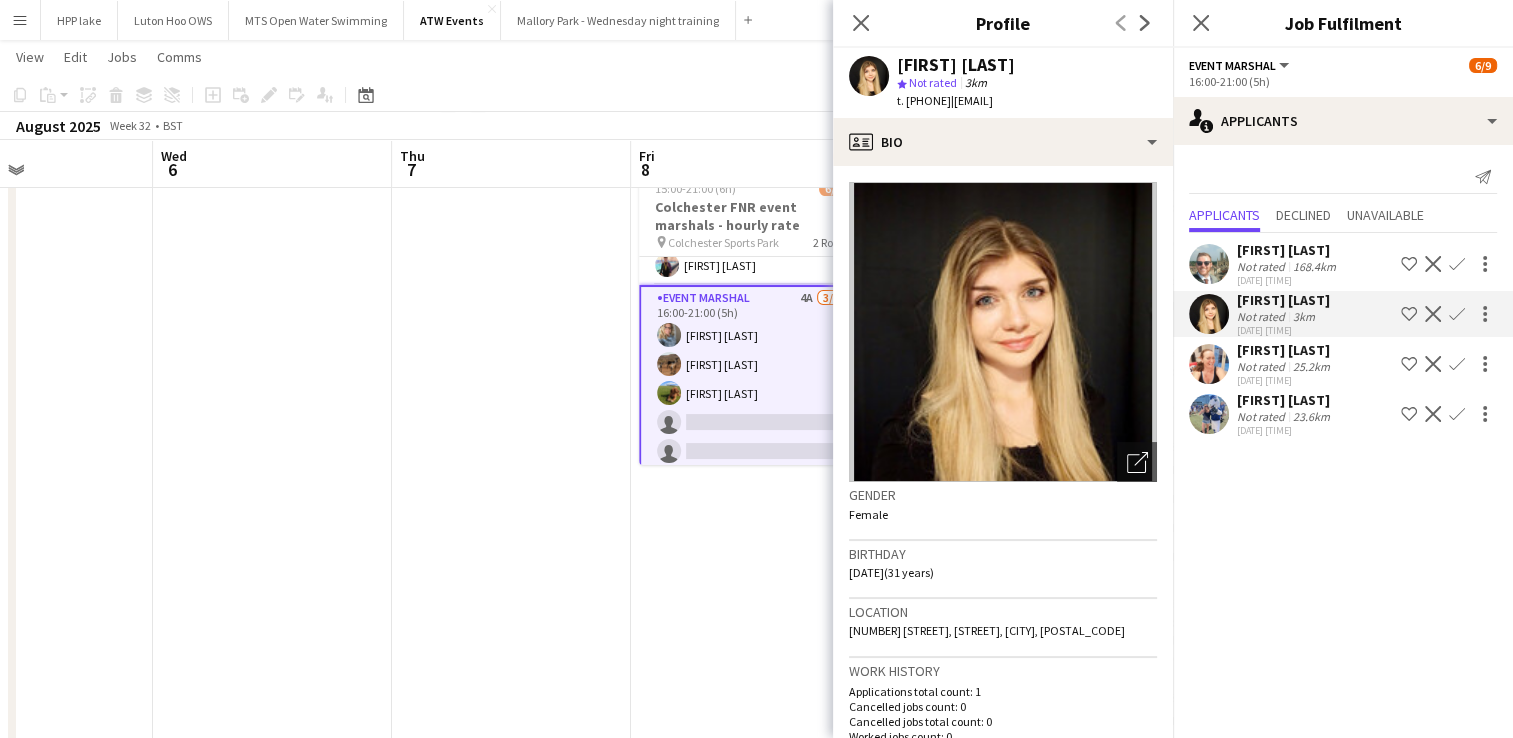 click at bounding box center [1209, 414] 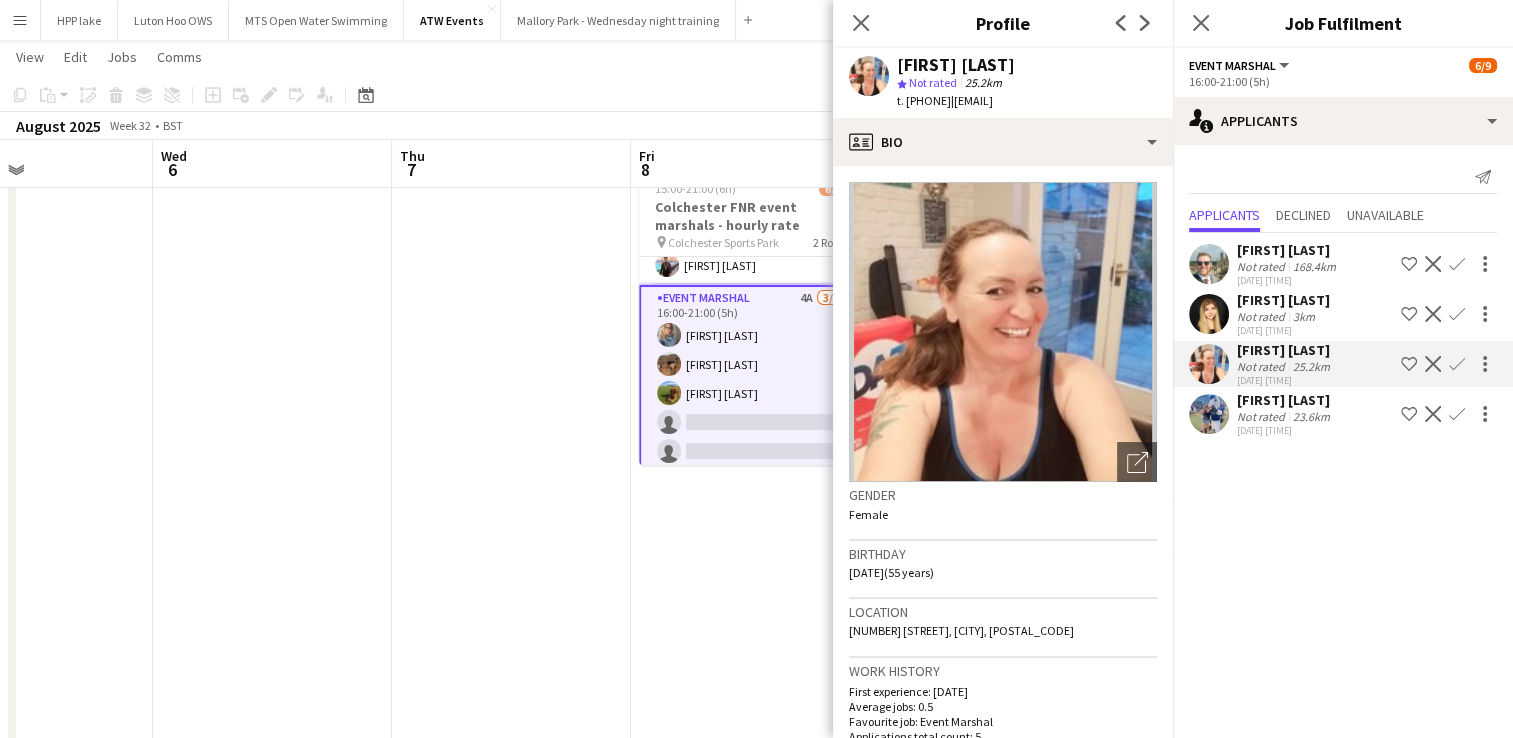 click 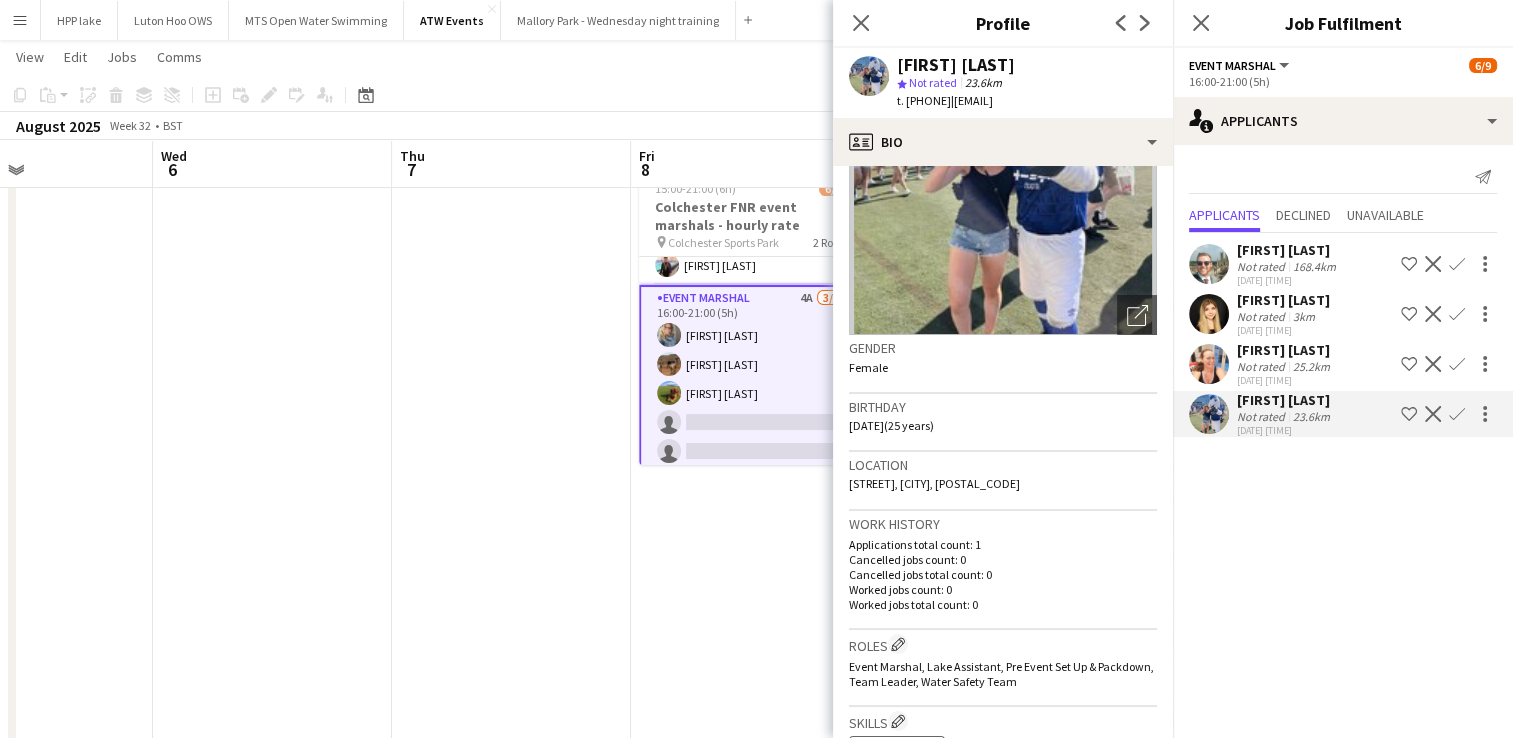 scroll, scrollTop: 148, scrollLeft: 0, axis: vertical 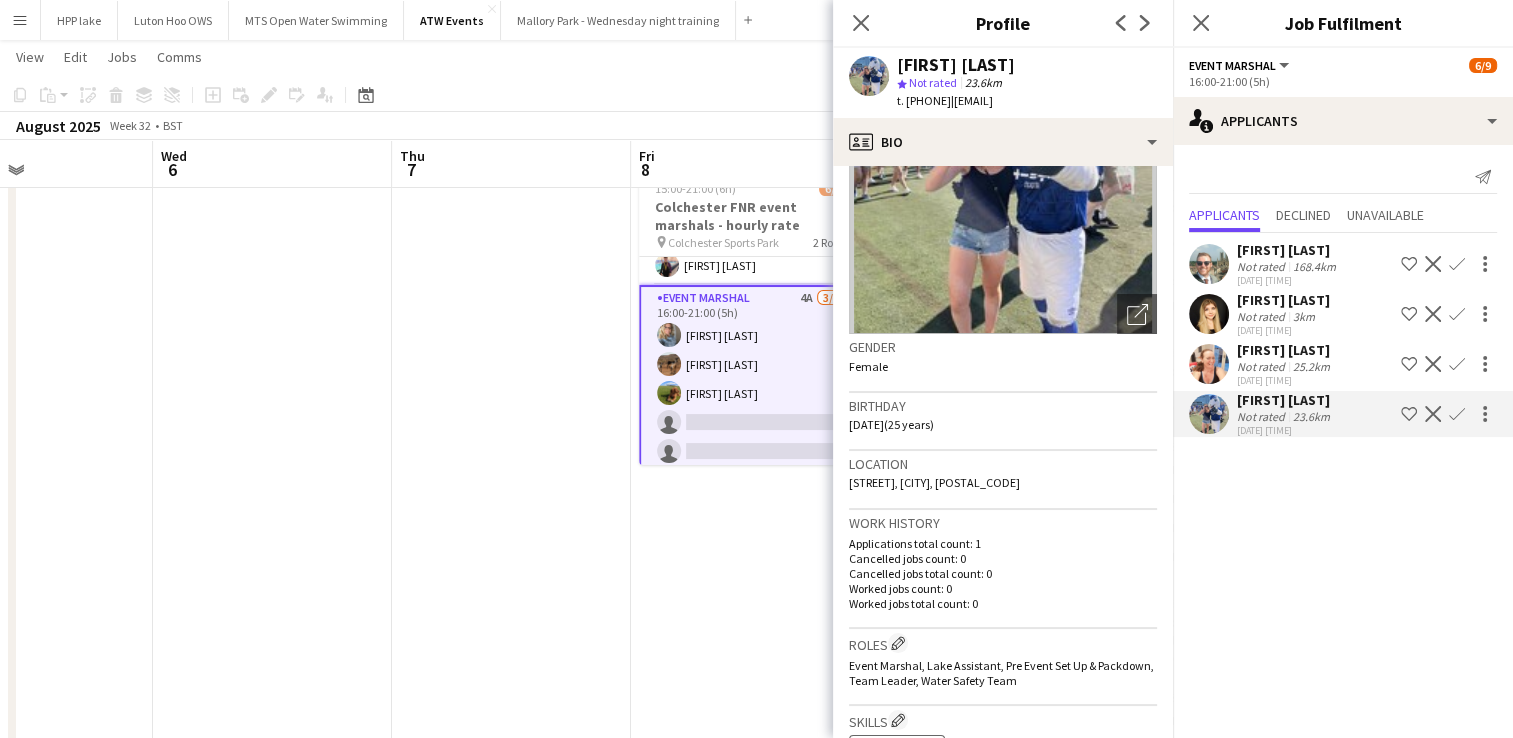 click at bounding box center [1209, 414] 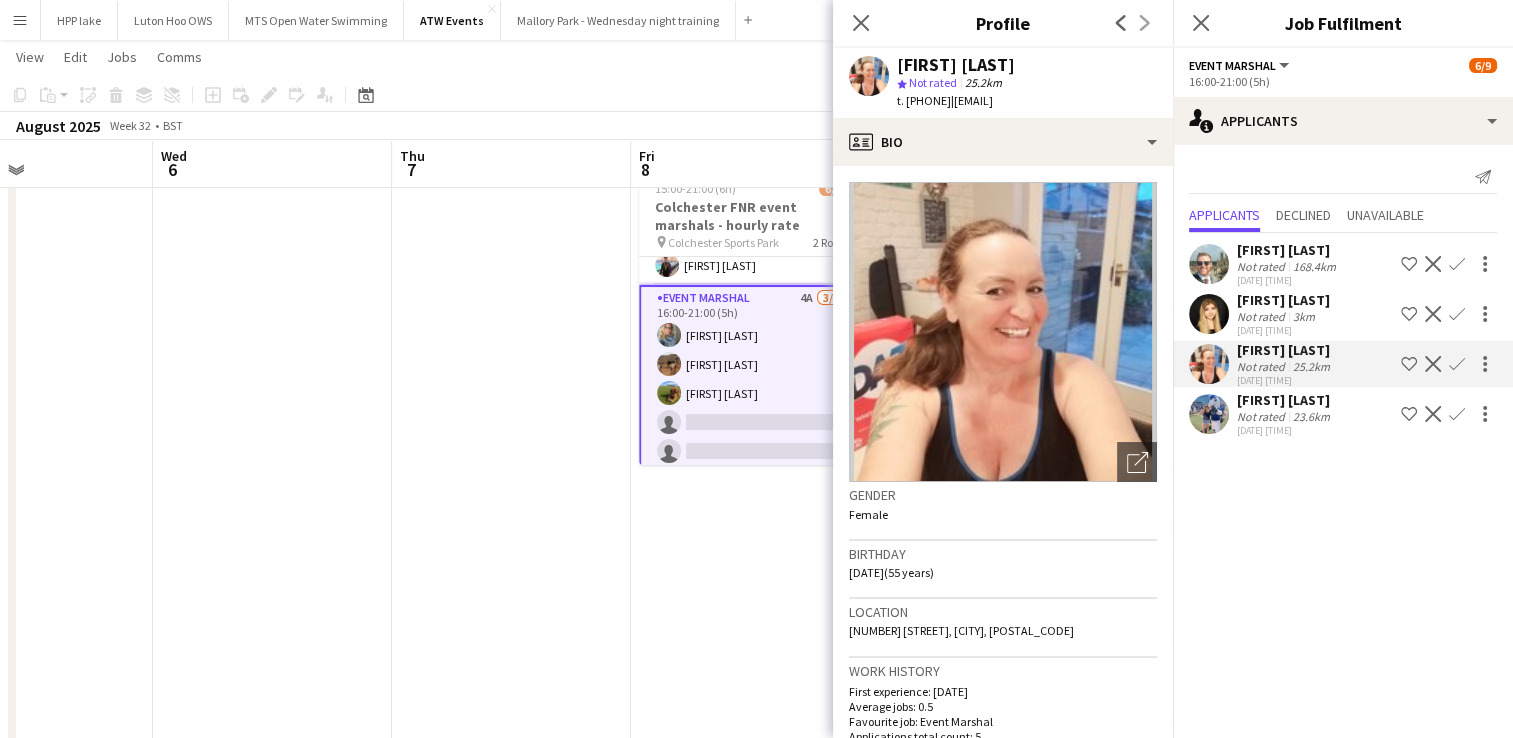 click at bounding box center [1209, 364] 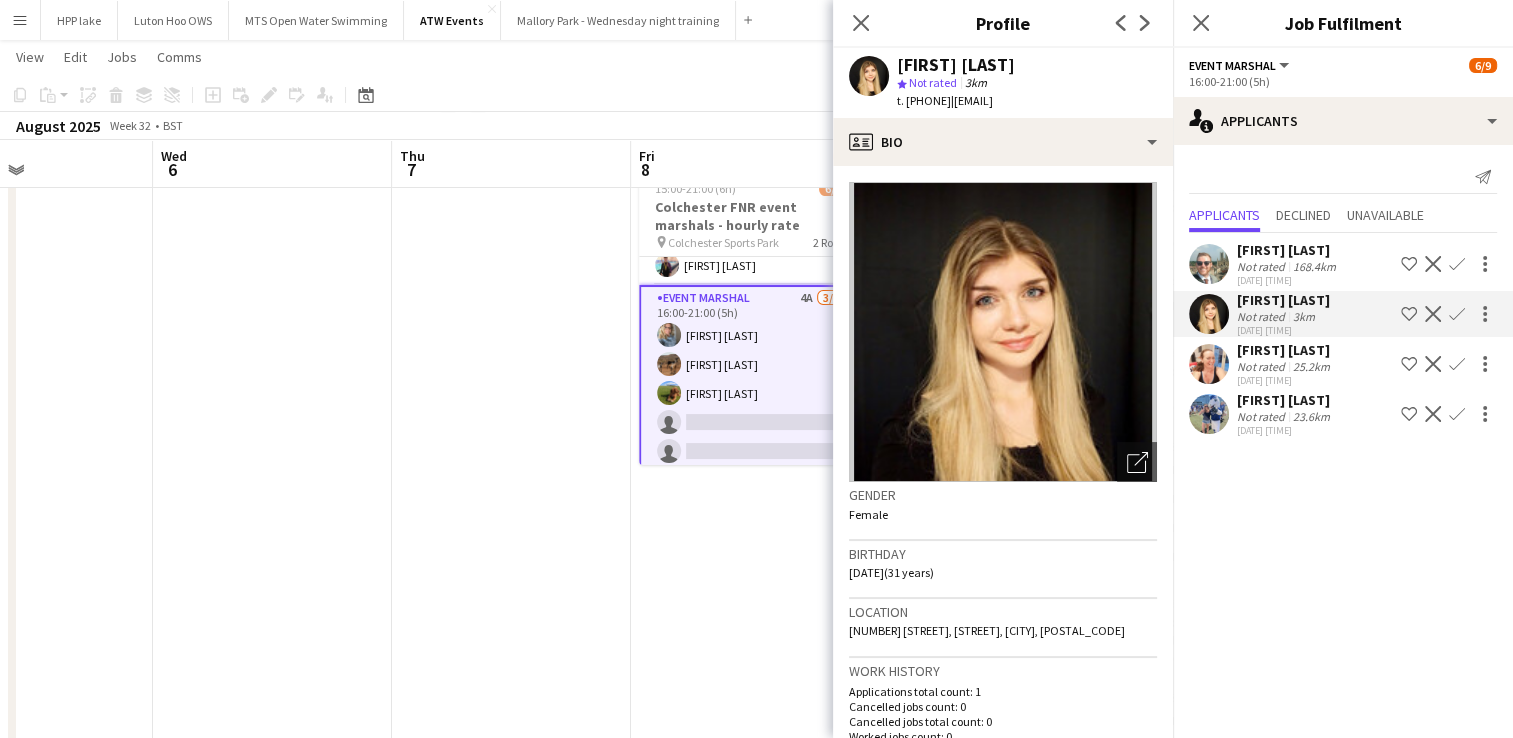 click at bounding box center (1209, 414) 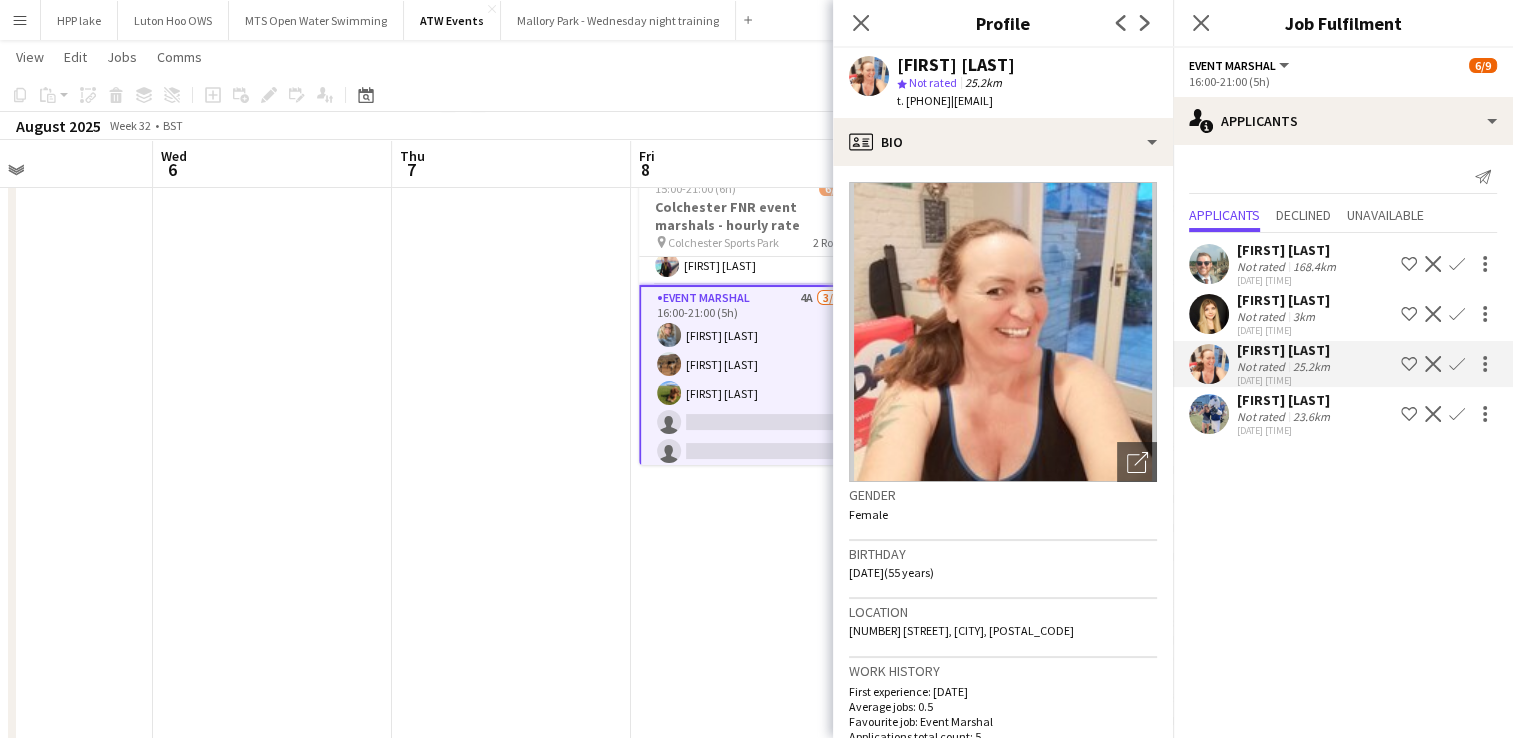 click 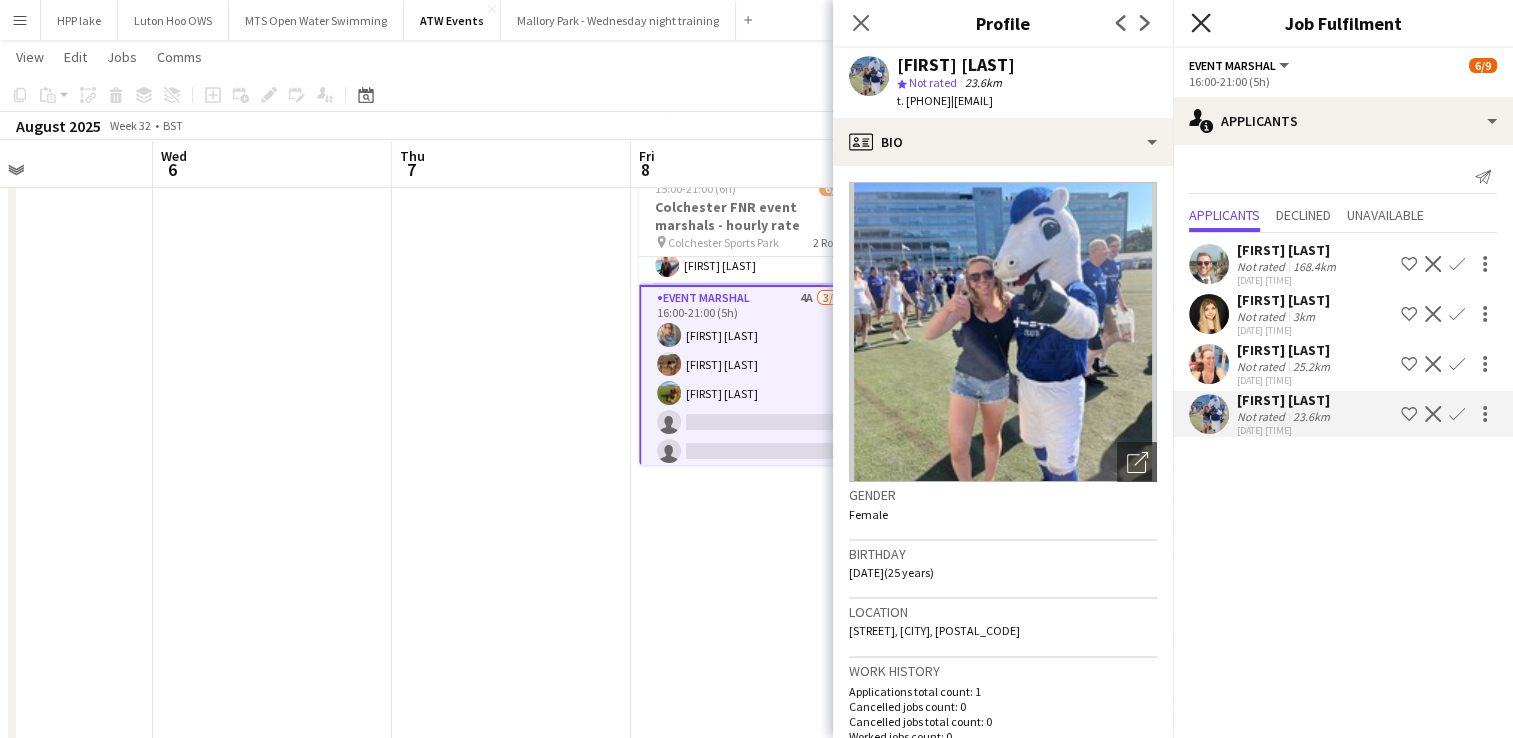 click 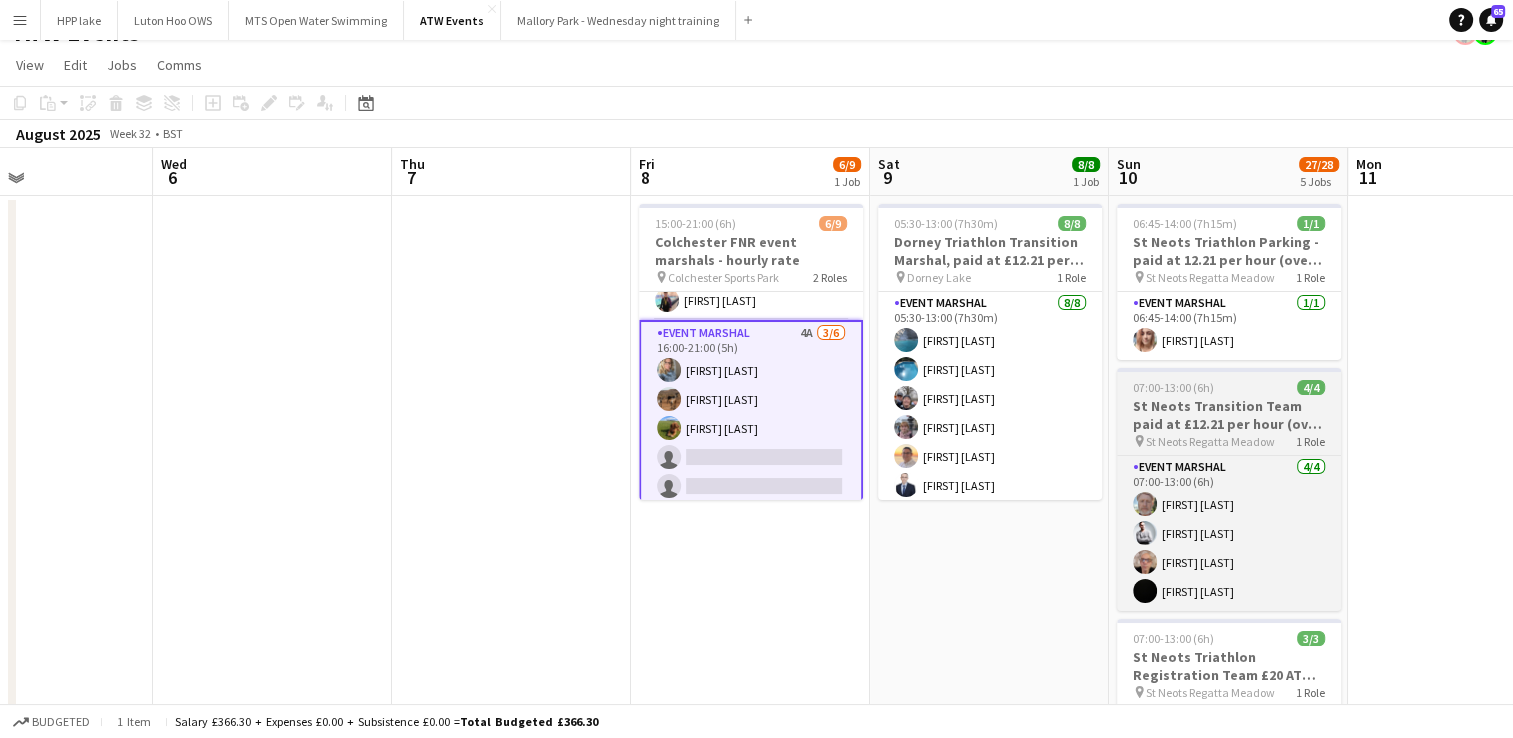 scroll, scrollTop: 32, scrollLeft: 0, axis: vertical 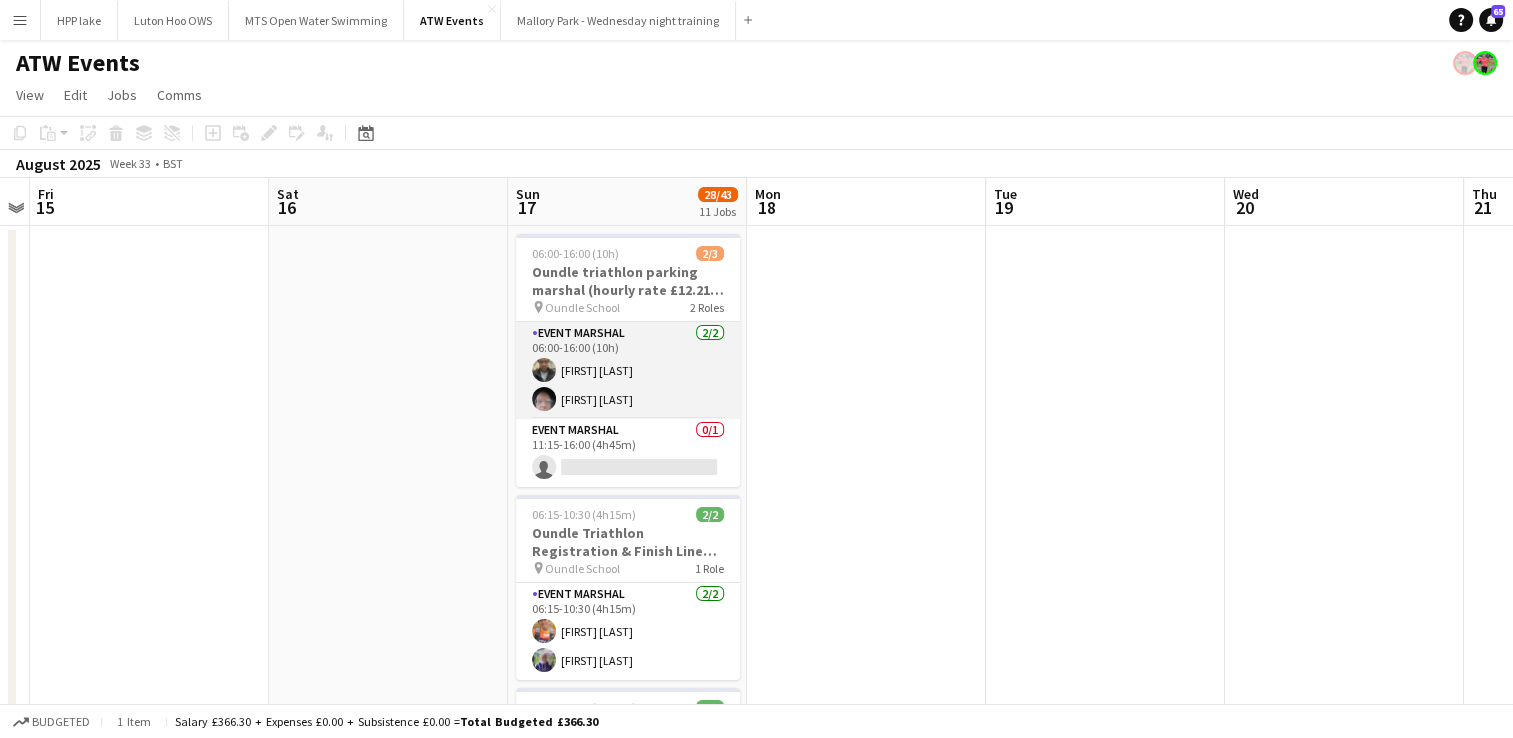 click at bounding box center [544, 370] 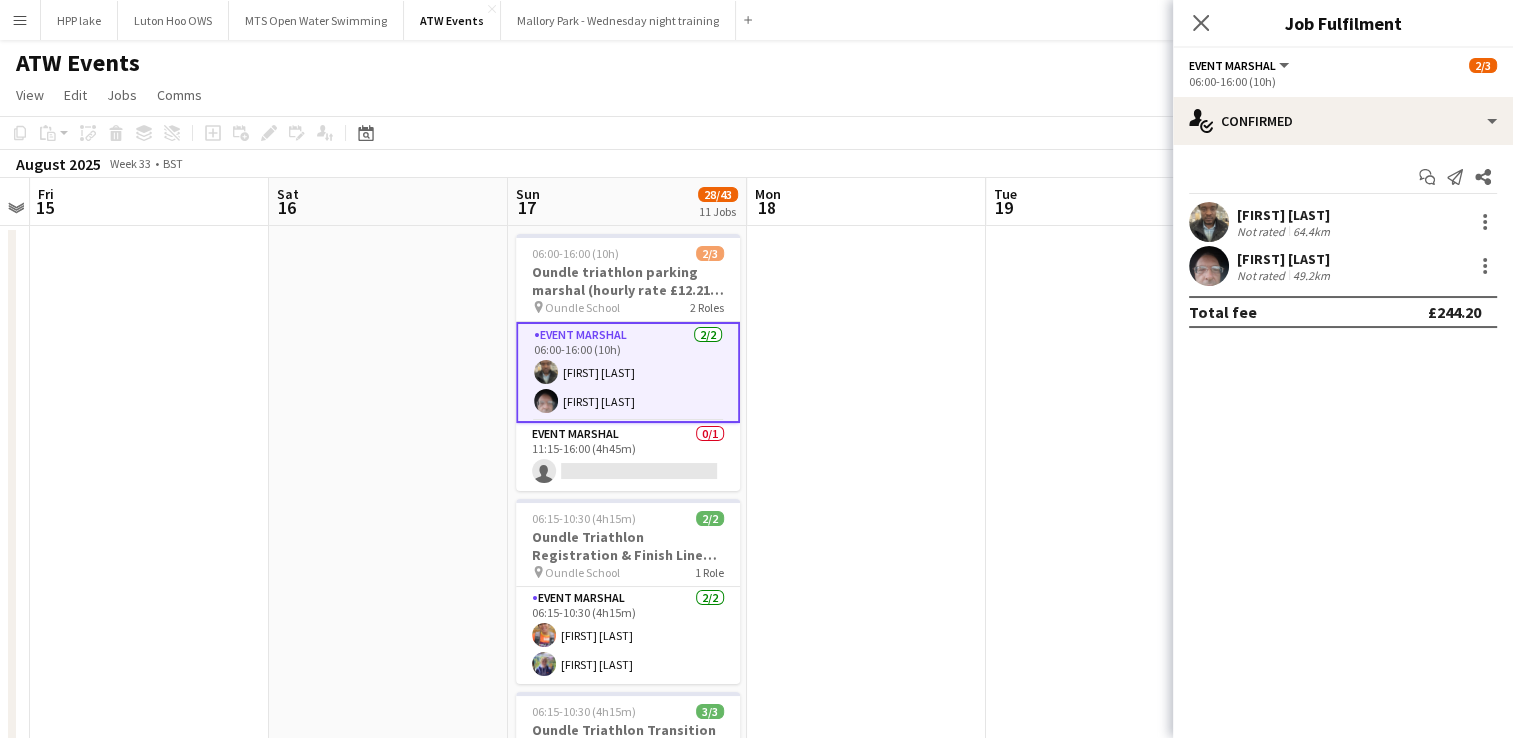 click at bounding box center [1209, 222] 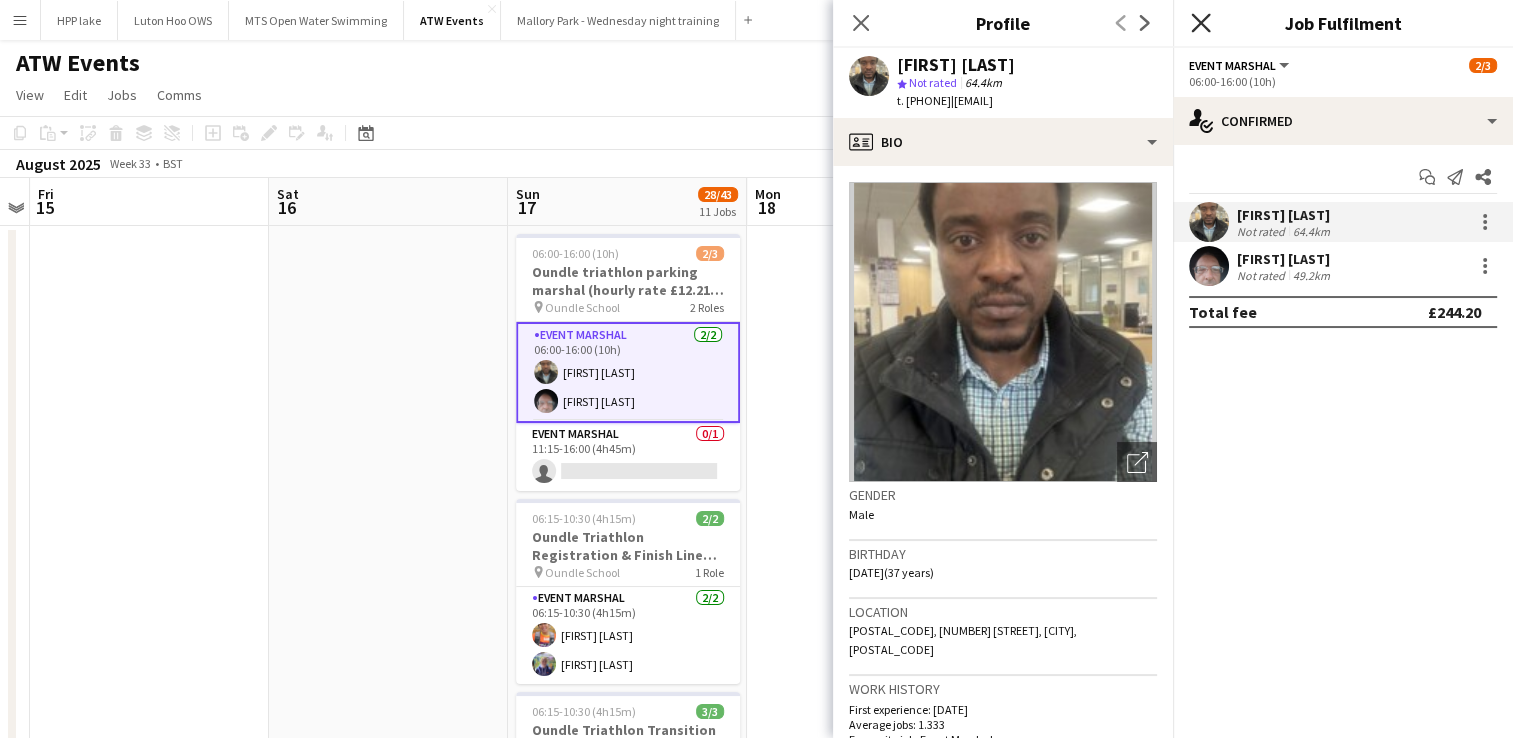 click 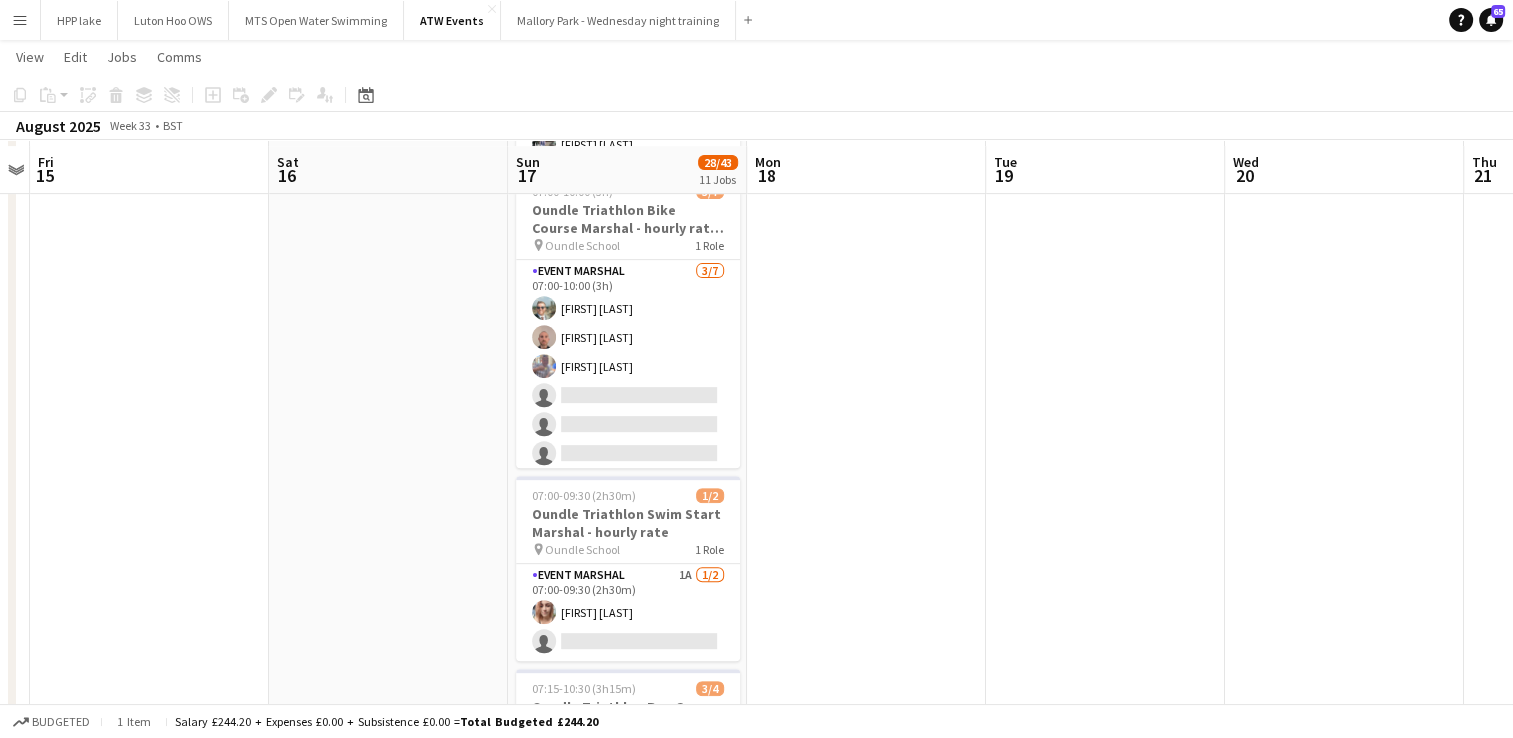 scroll, scrollTop: 746, scrollLeft: 0, axis: vertical 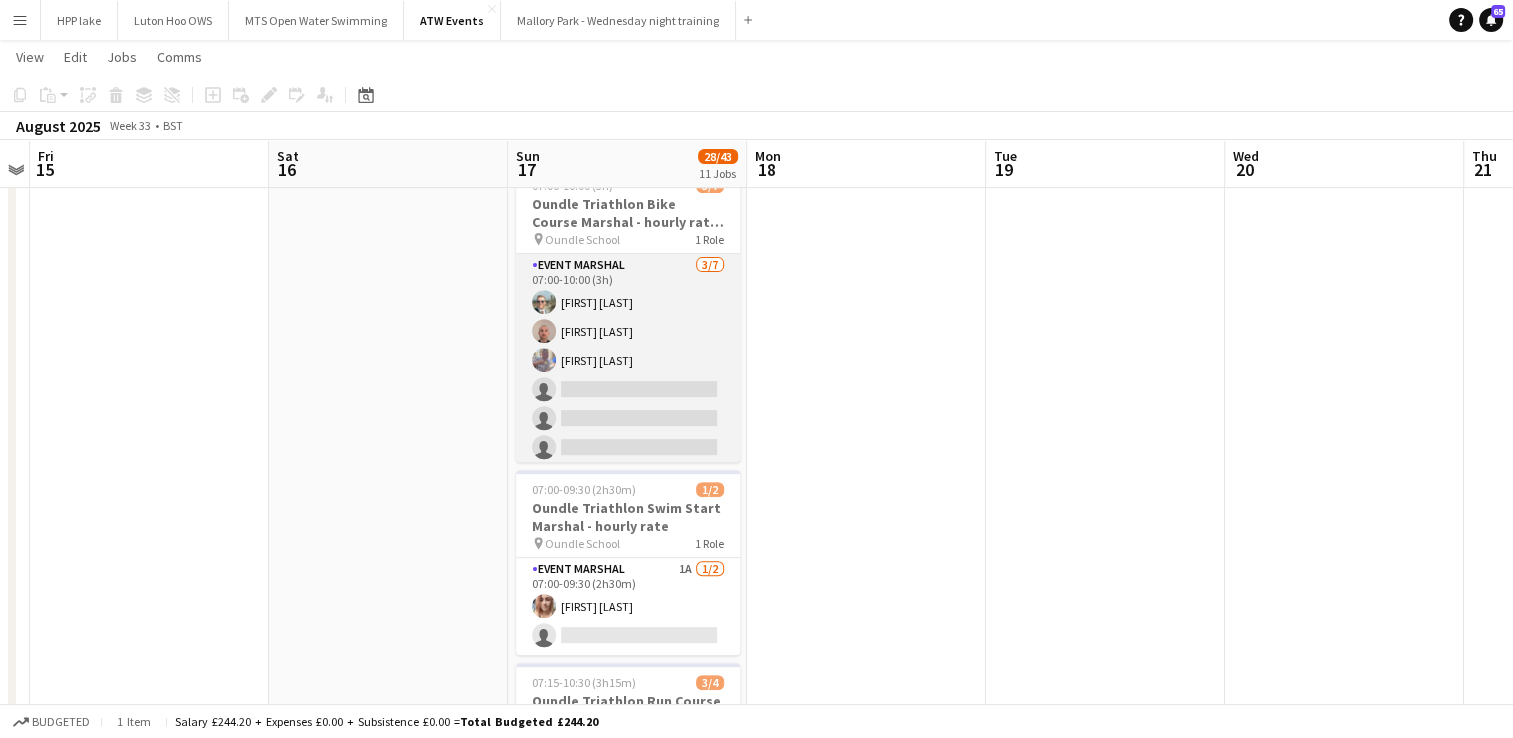 click at bounding box center [544, 360] 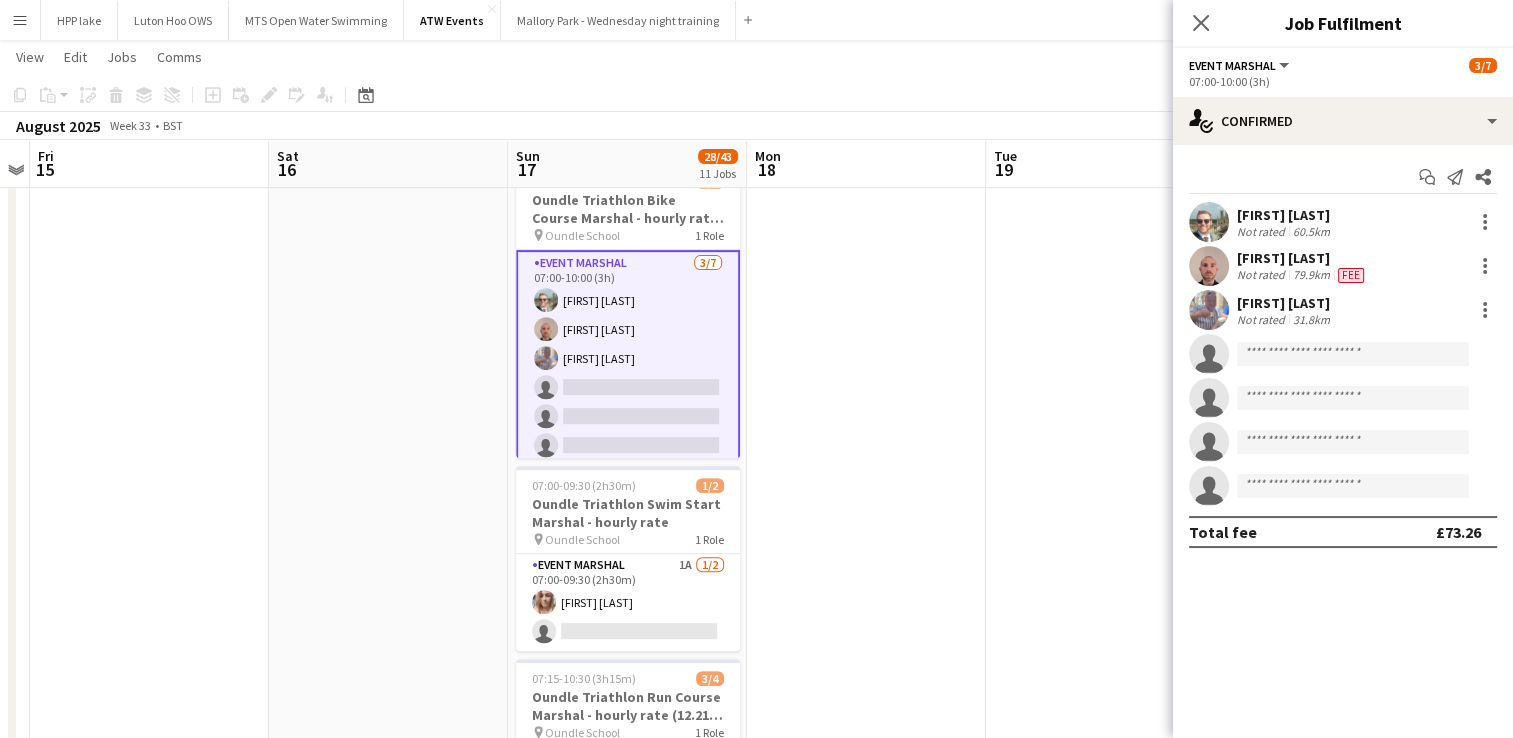 click at bounding box center [1209, 310] 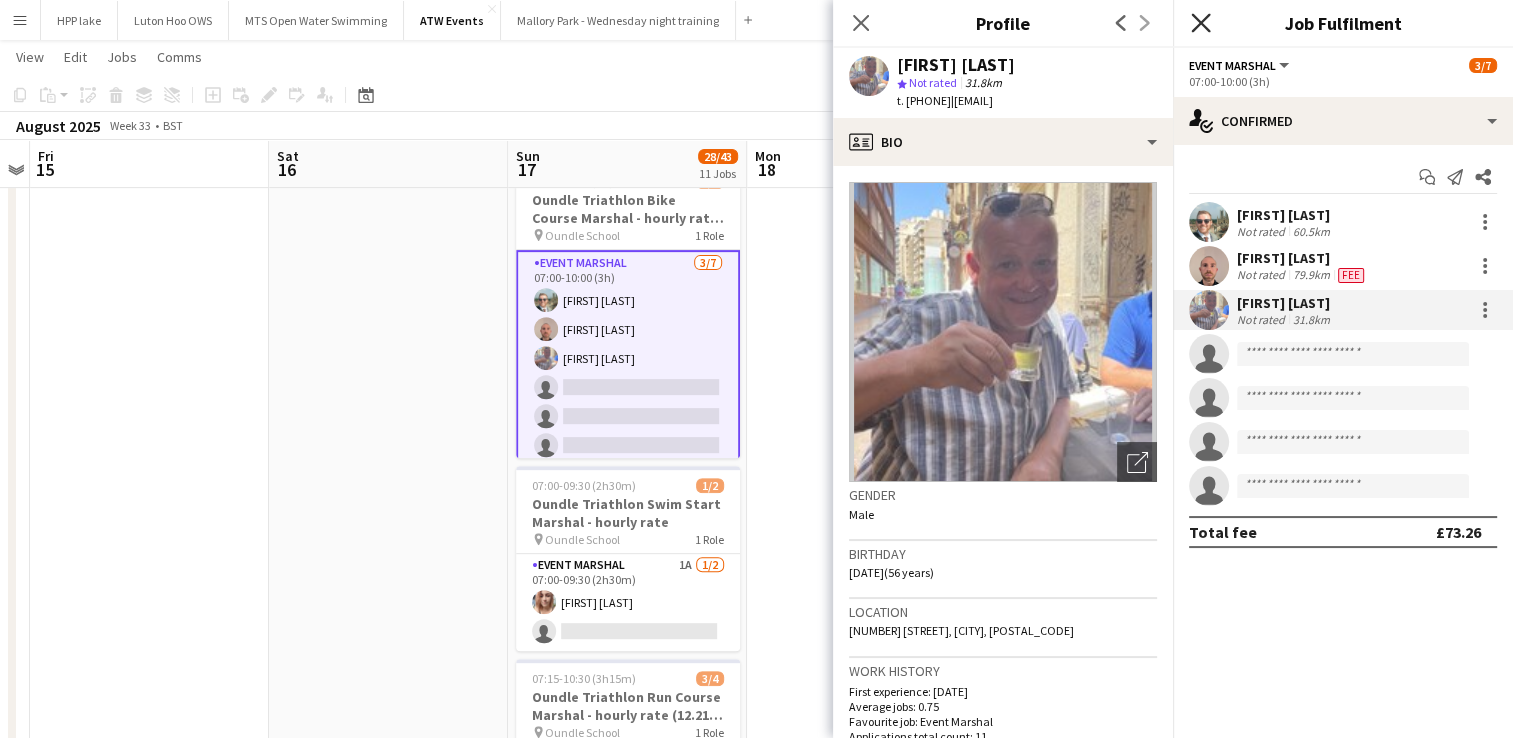 click on "Close pop-in" 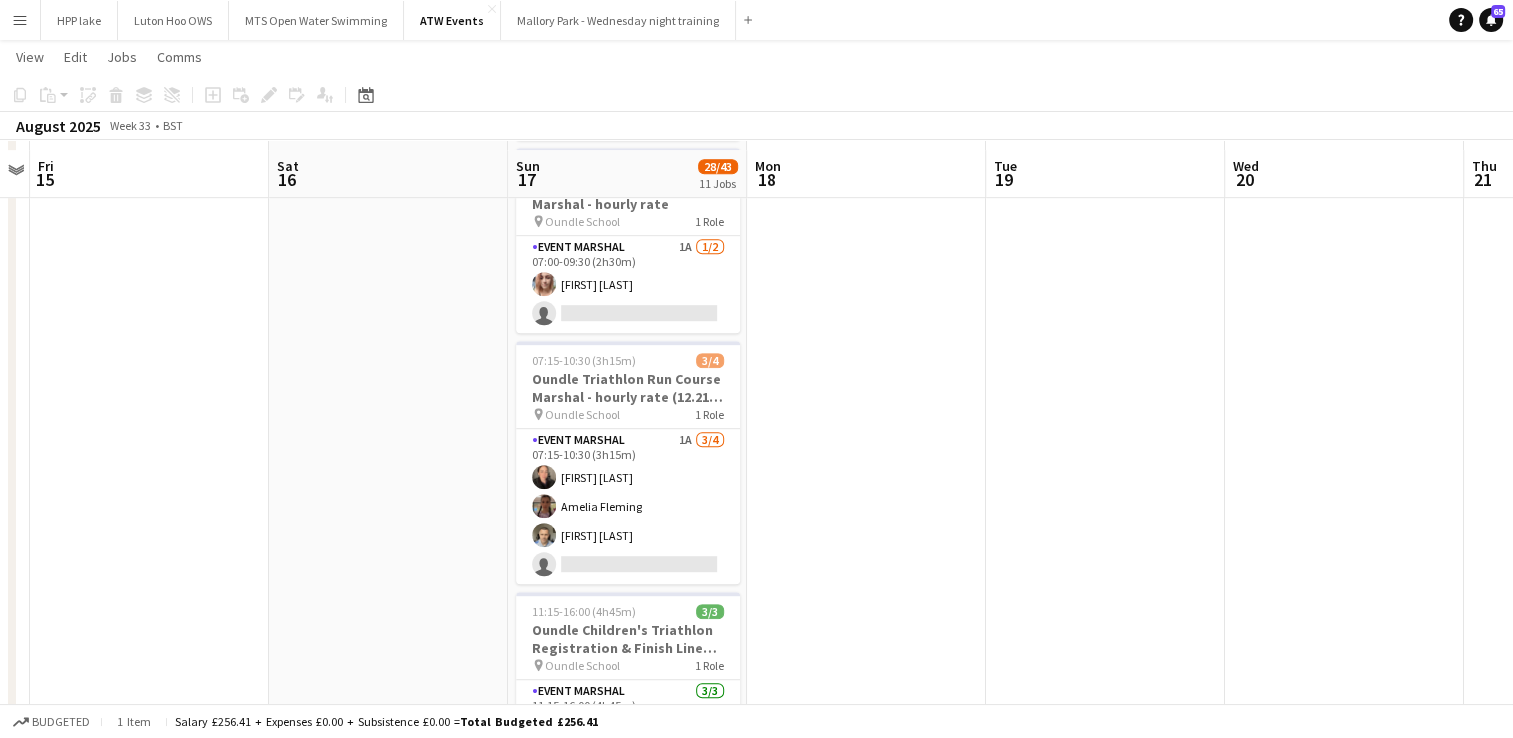 scroll, scrollTop: 1062, scrollLeft: 0, axis: vertical 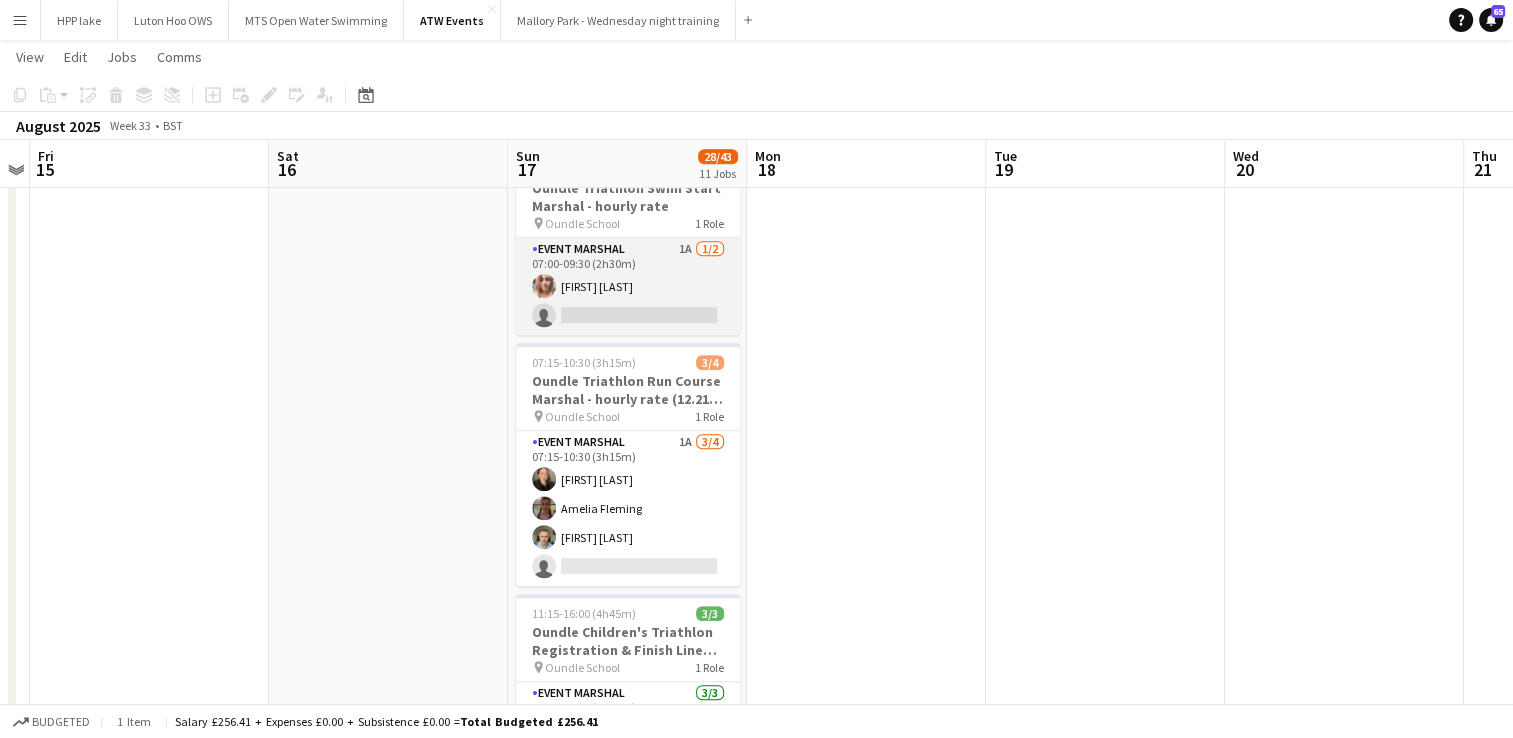 click on "Event Marshal   1A   1/2   07:00-09:30 (2h30m)
[FIRST] [LAST]
single-neutral-actions" at bounding box center (628, 286) 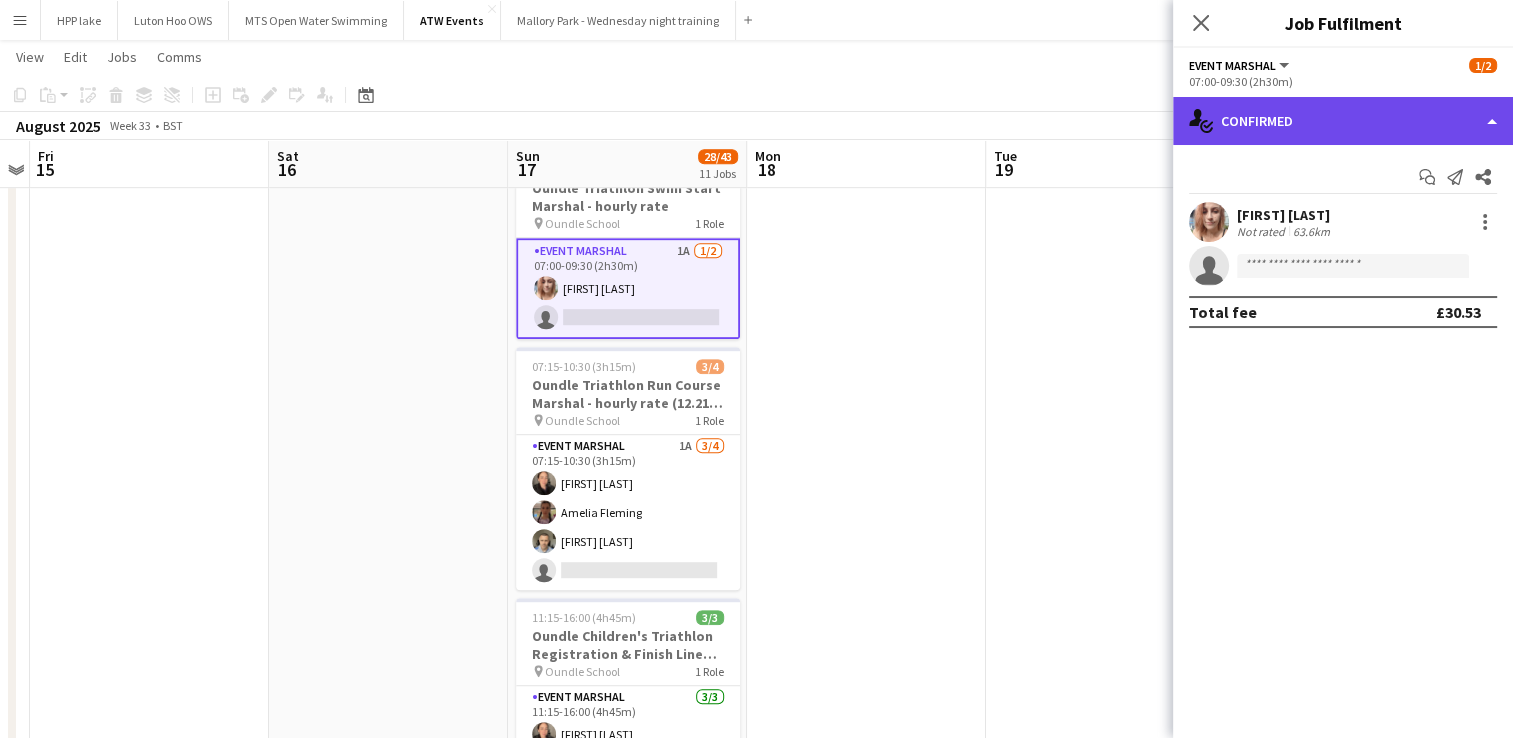 click on "single-neutral-actions-check-2
Confirmed" 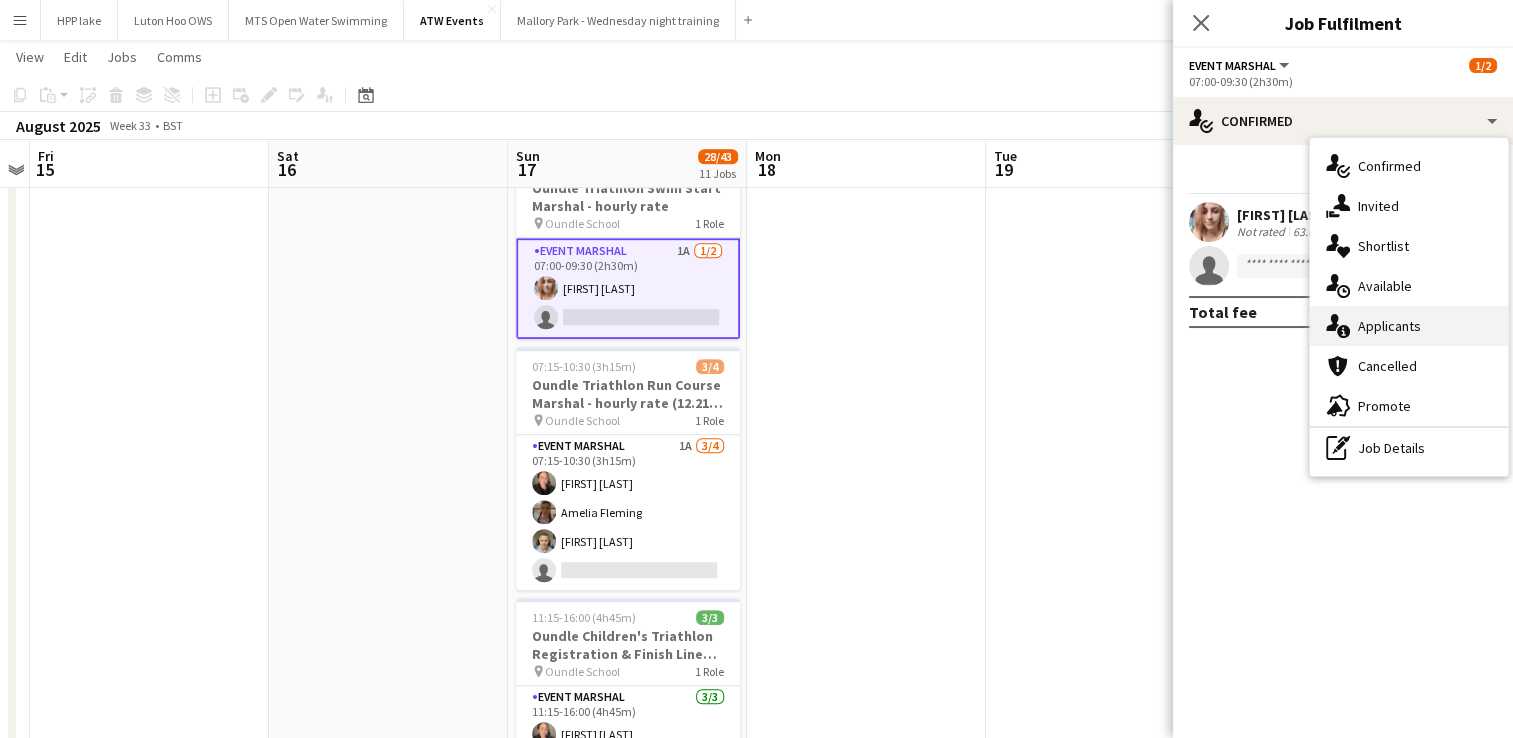 click on "single-neutral-actions-information
Applicants" at bounding box center (1409, 326) 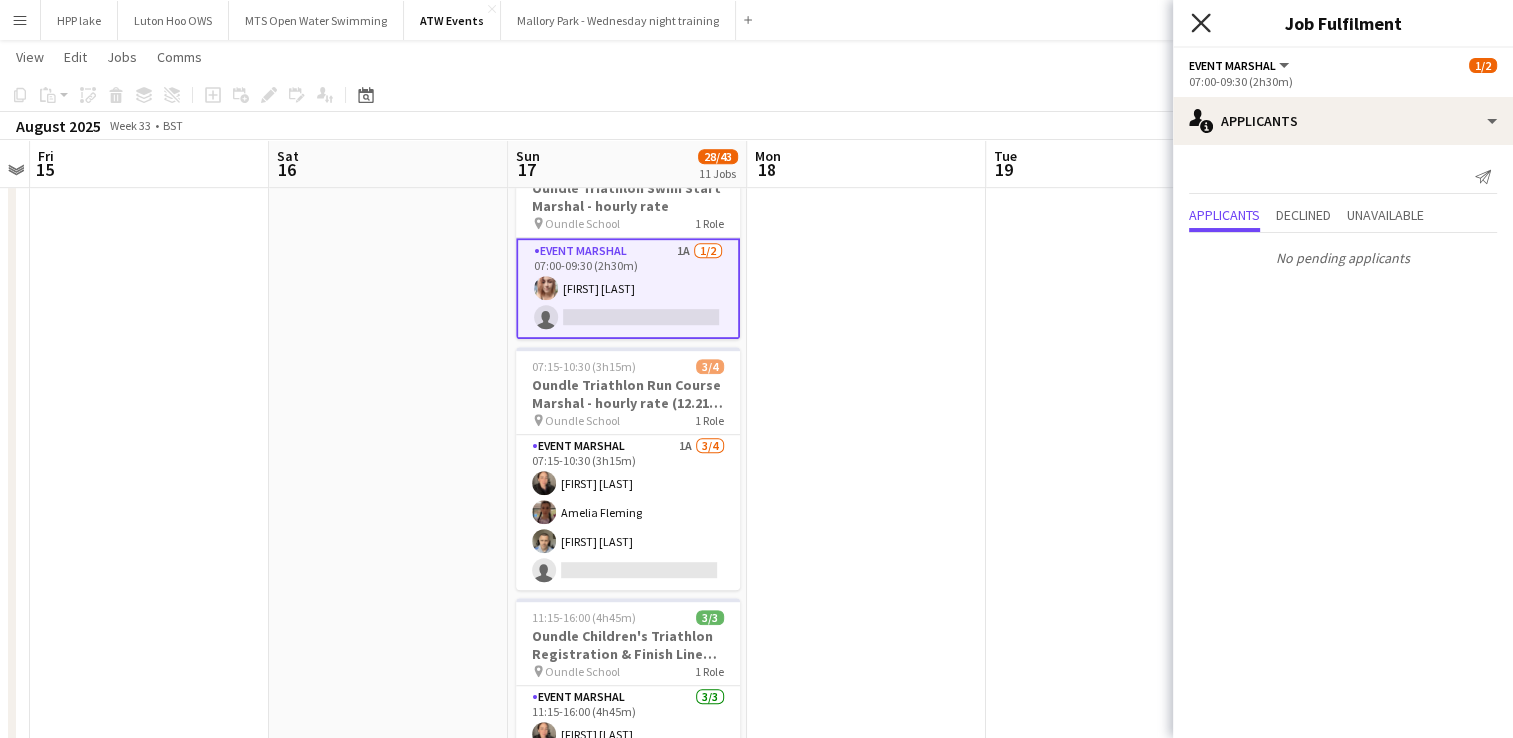 click 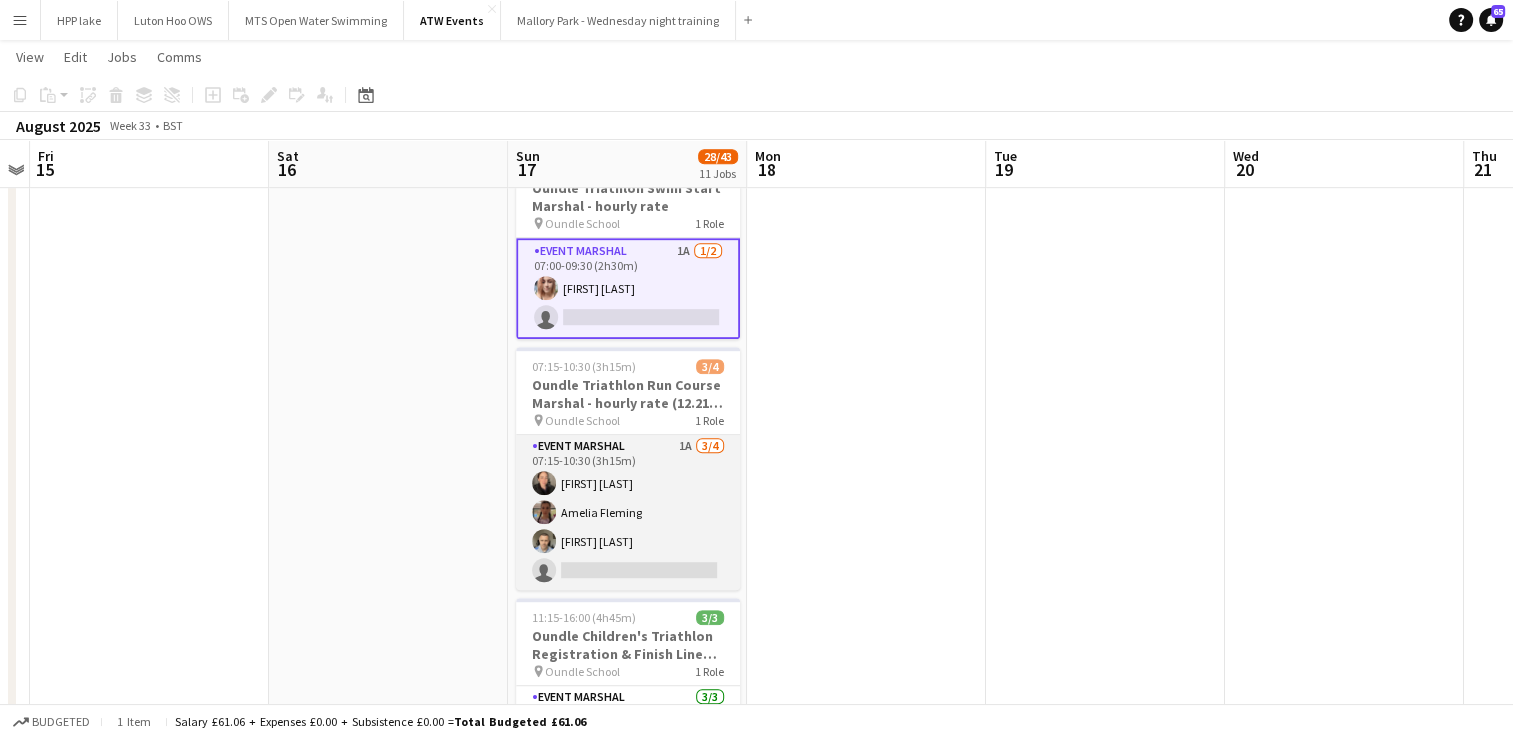 click on "Event Marshal   1A   3/4   07:15-10:30 (3h15m)
[FIRST] [LAST] [FIRST] [LAST] [FIRST] [LAST]
single-neutral-actions" at bounding box center [628, 512] 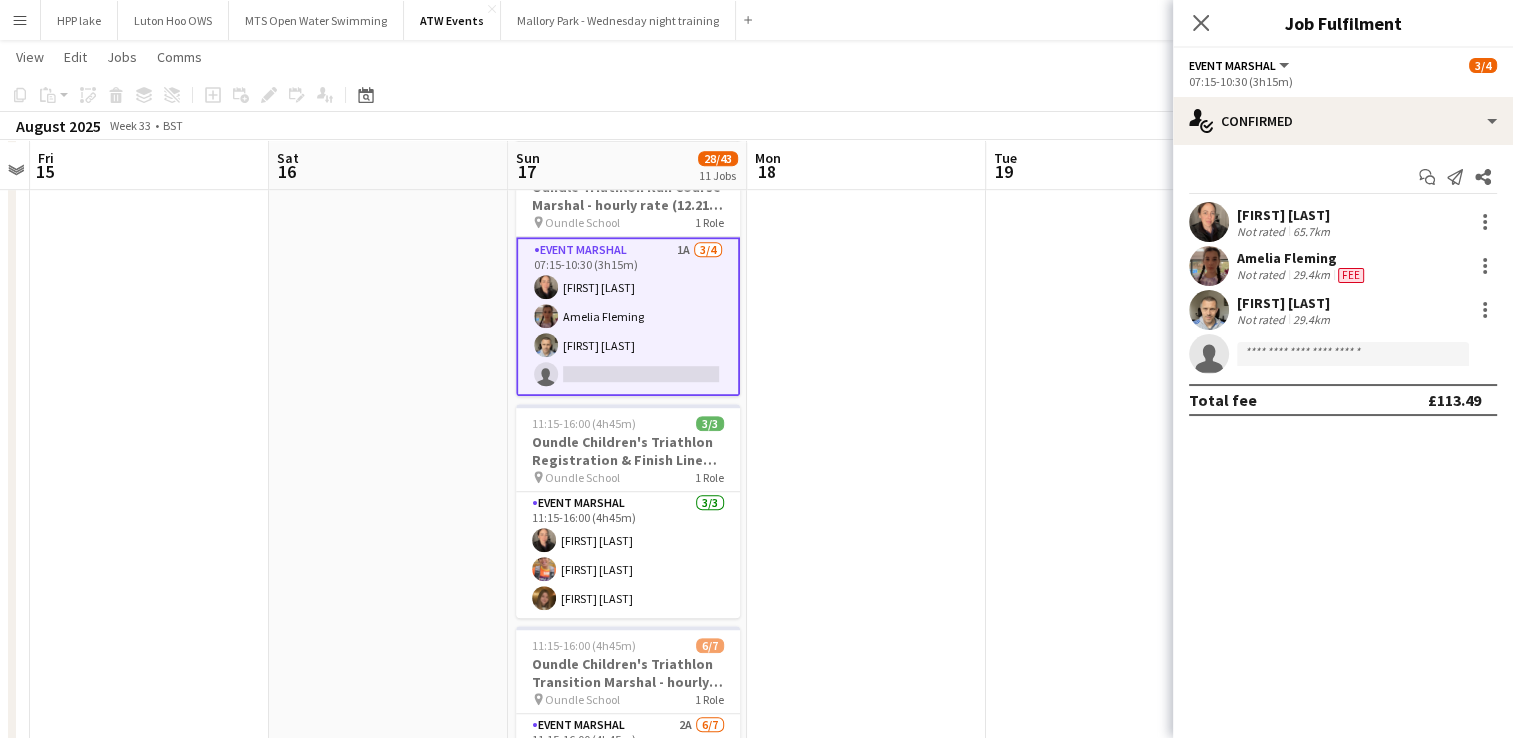 scroll, scrollTop: 1258, scrollLeft: 0, axis: vertical 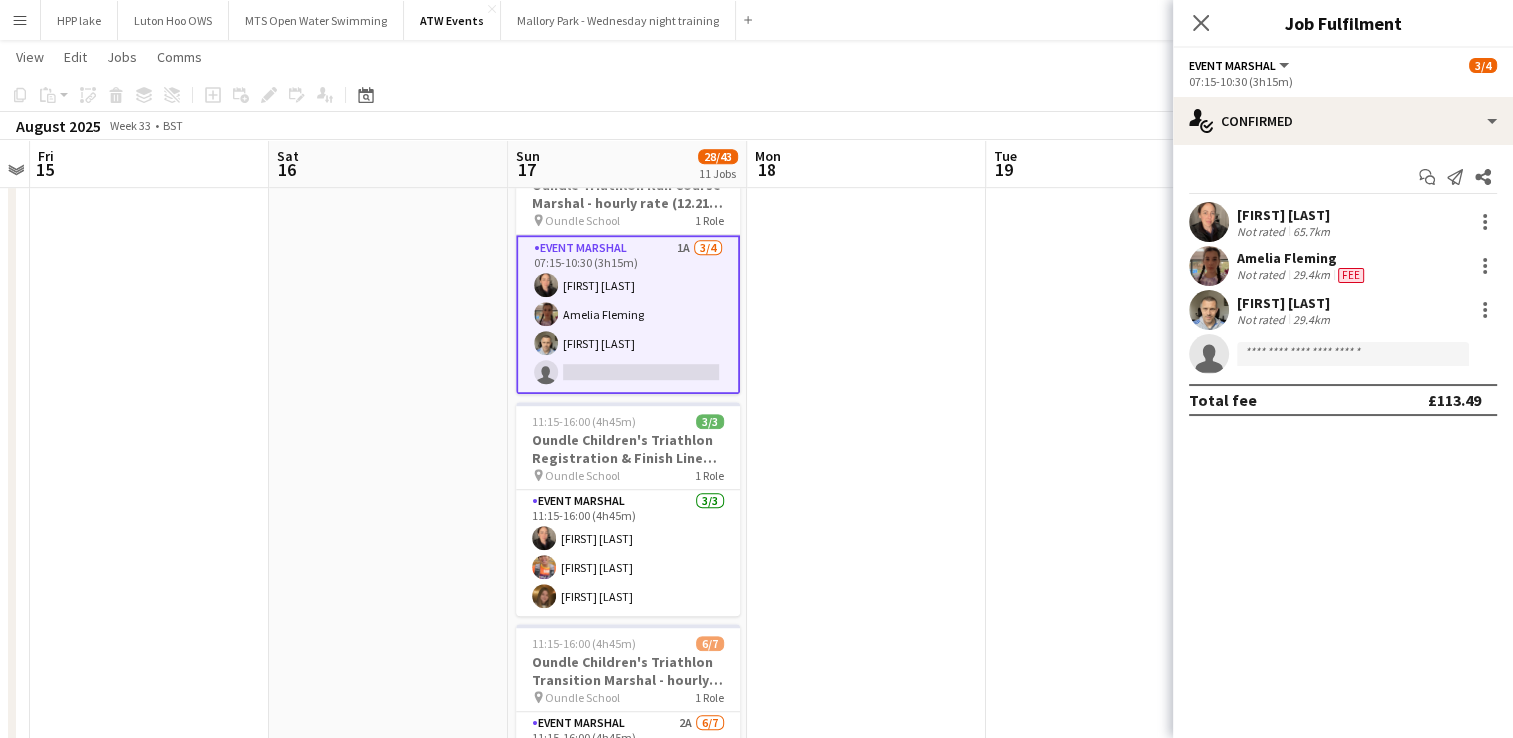 click at bounding box center (1209, 222) 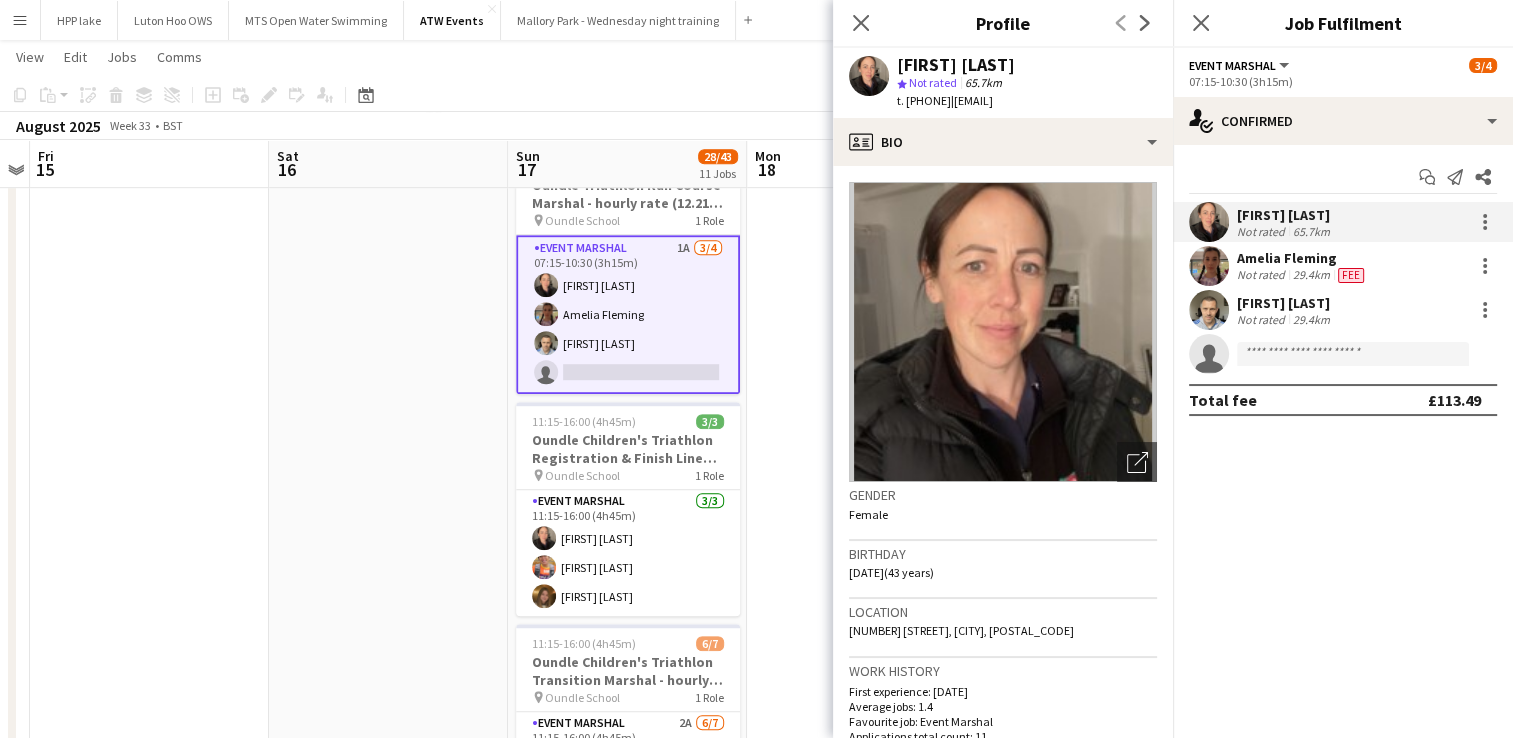 click at bounding box center (1209, 266) 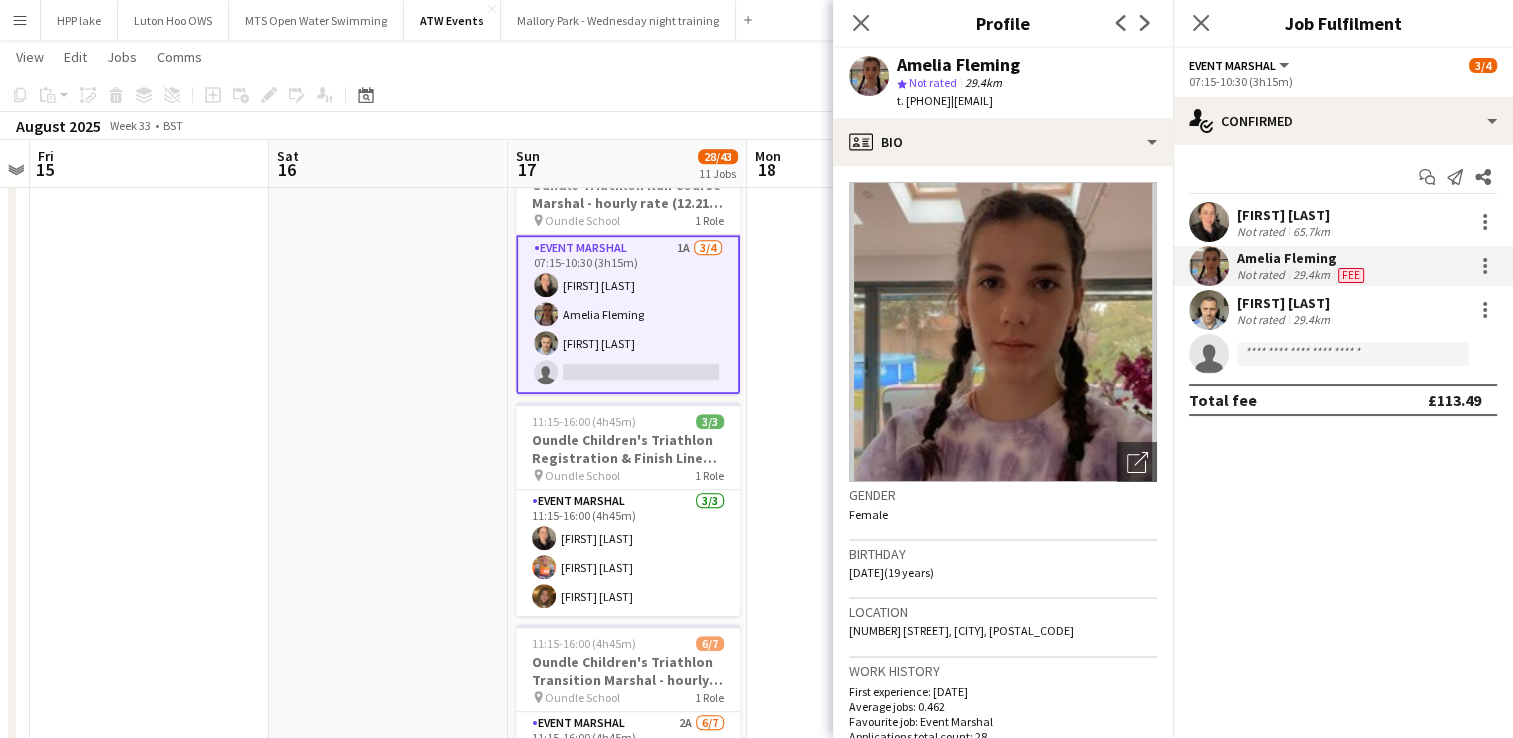 click at bounding box center [1209, 310] 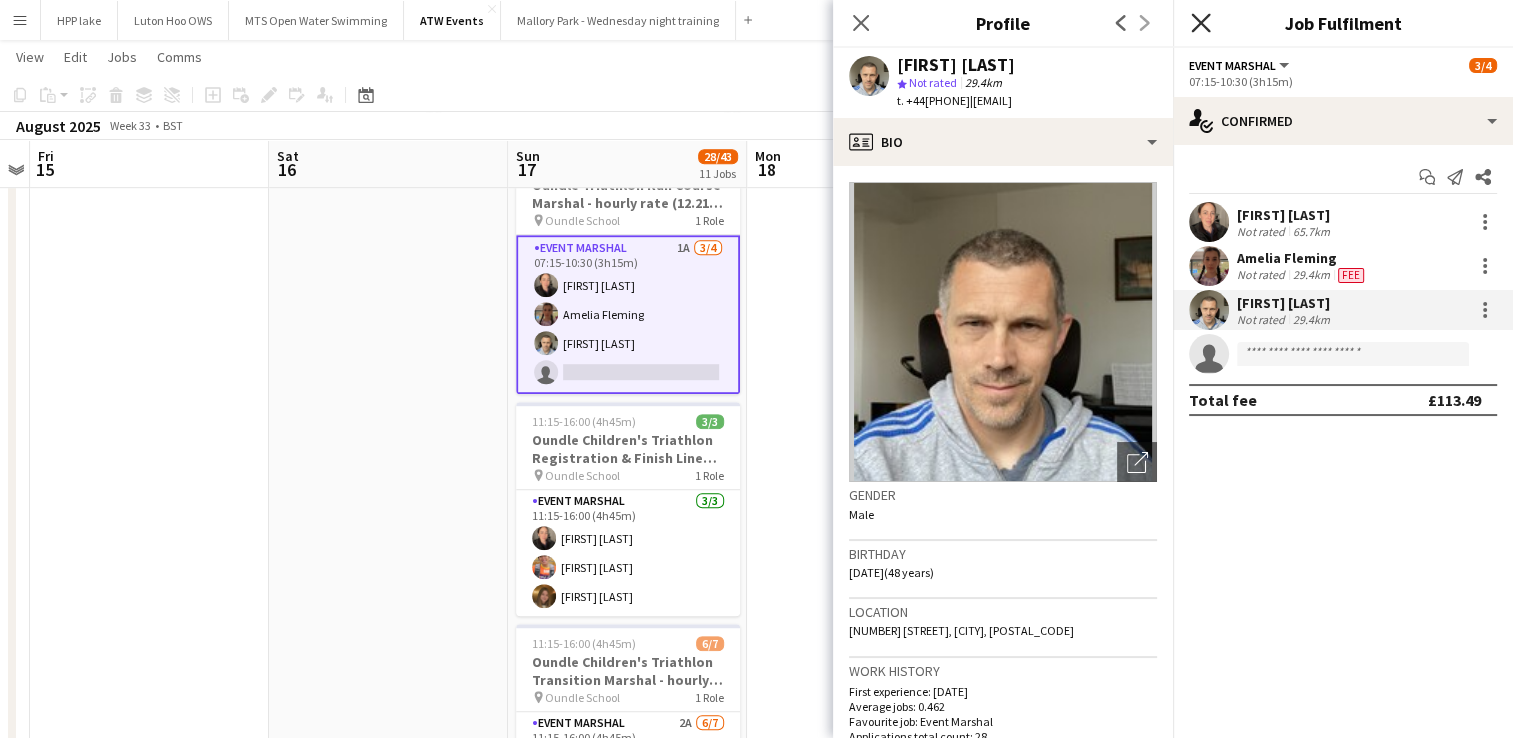 click on "Close pop-in" 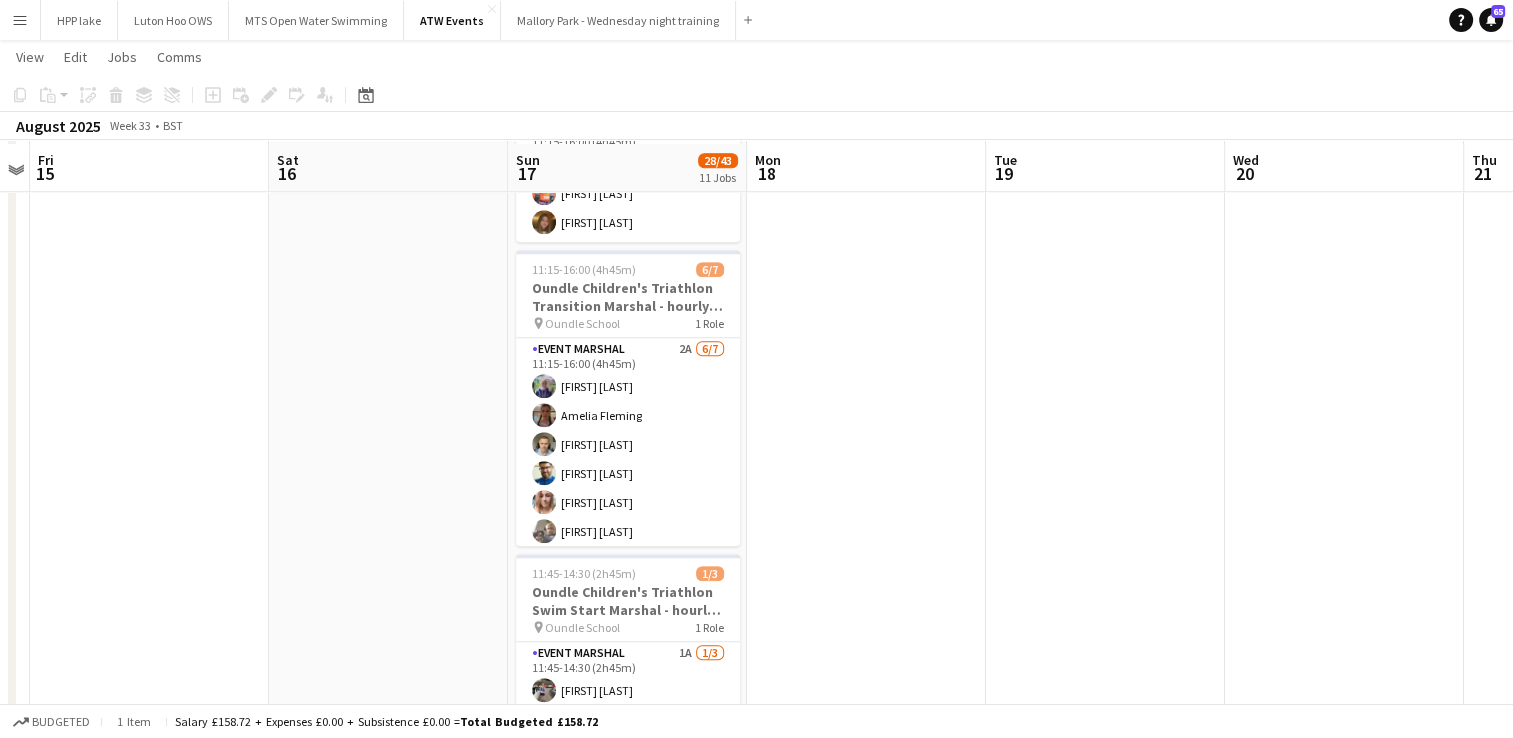 scroll, scrollTop: 1636, scrollLeft: 0, axis: vertical 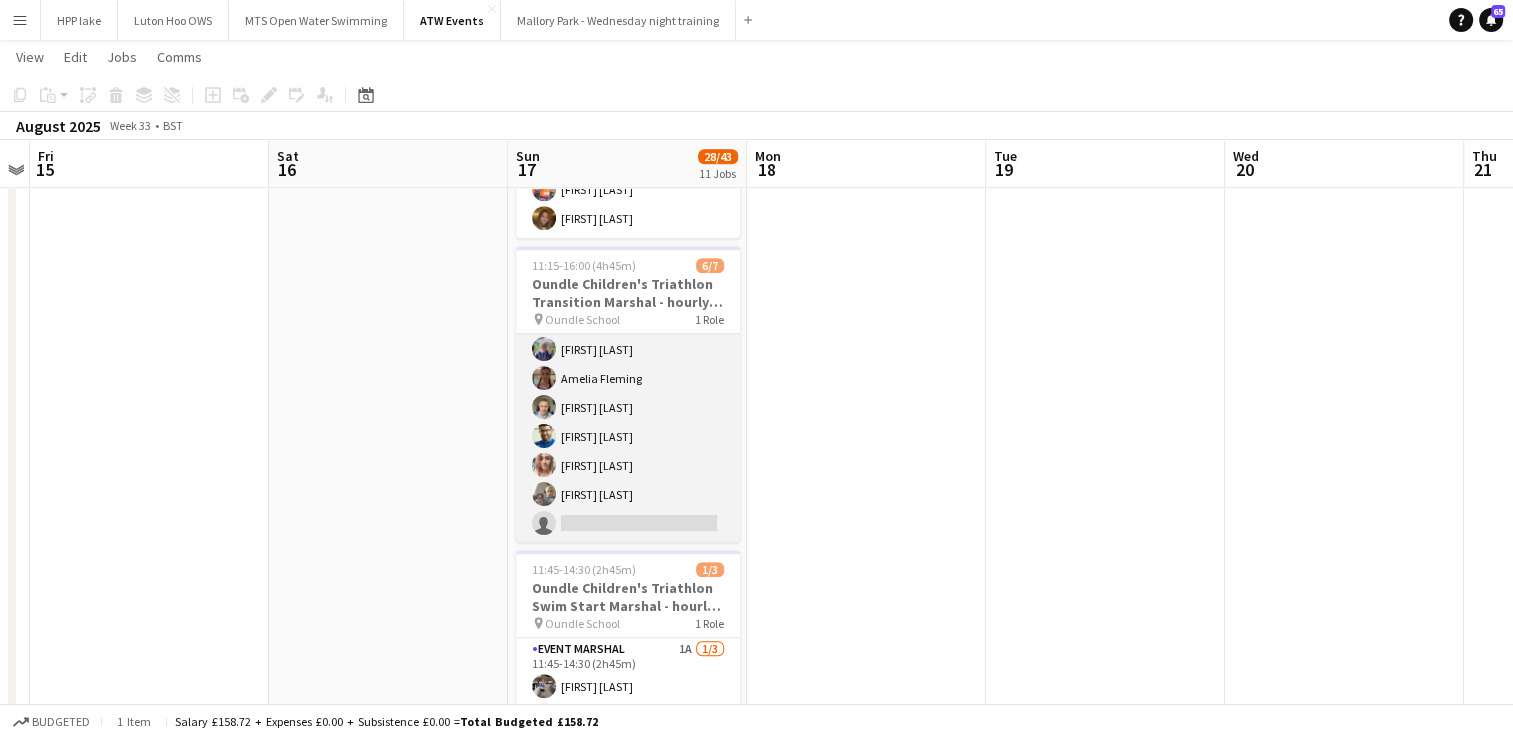 click on "Event Marshal   2A   6/7   11:15-16:00 (4h45m)
[FIRST] [LAST] [FIRST] [LAST] [FIRST] [LAST] [FIRST] [LAST] [FIRST] [LAST] [FIRST] [LAST]
single-neutral-actions" at bounding box center [628, 422] 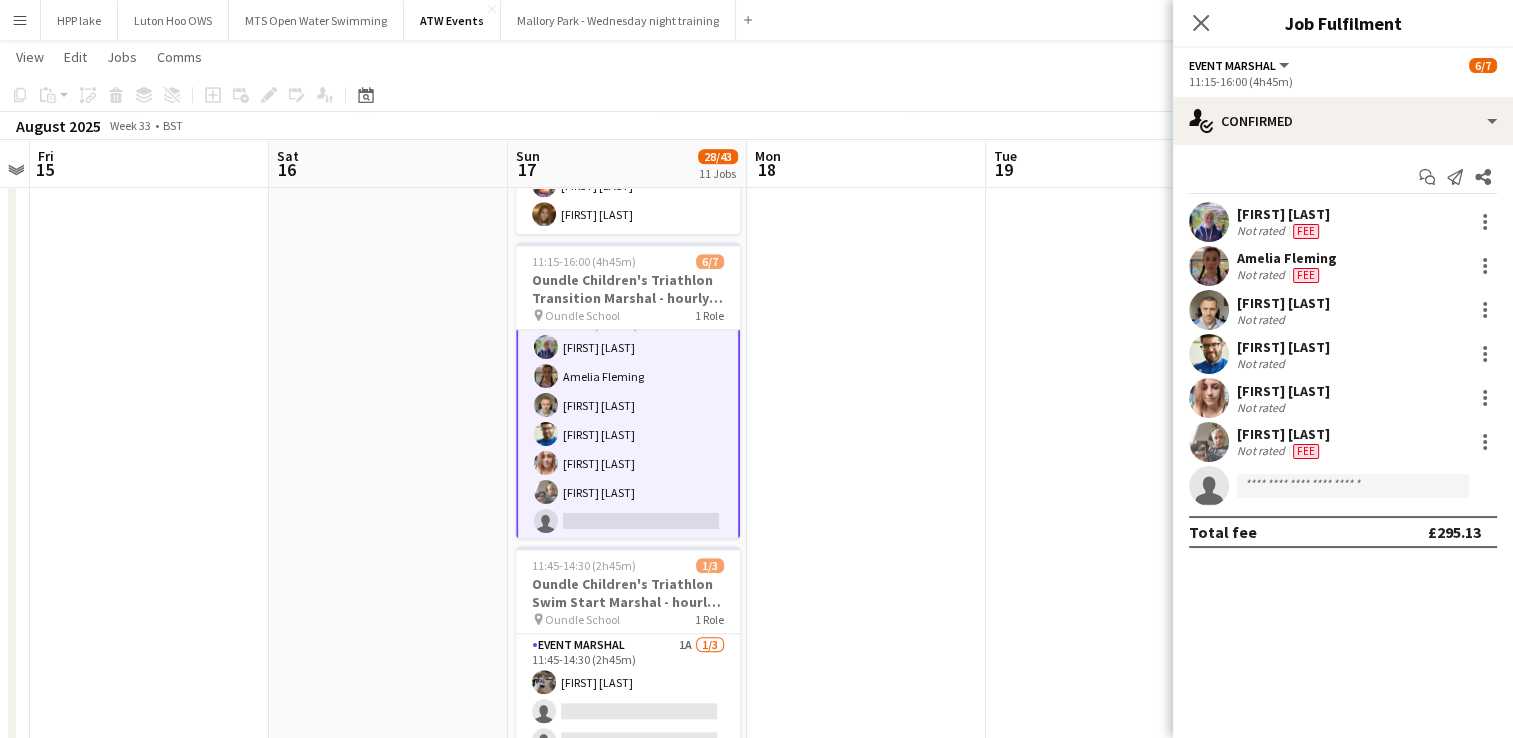 scroll, scrollTop: 35, scrollLeft: 0, axis: vertical 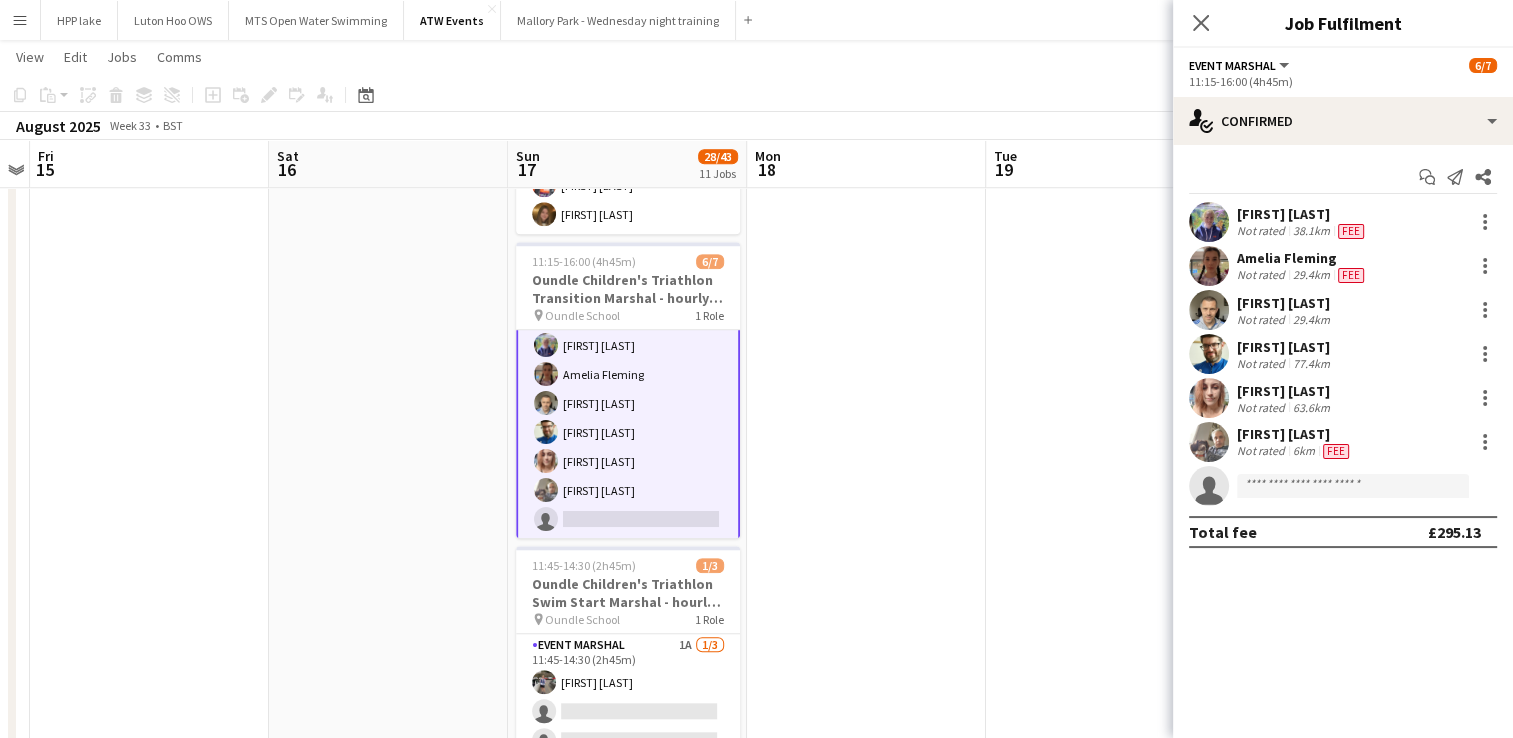 click at bounding box center [1209, 442] 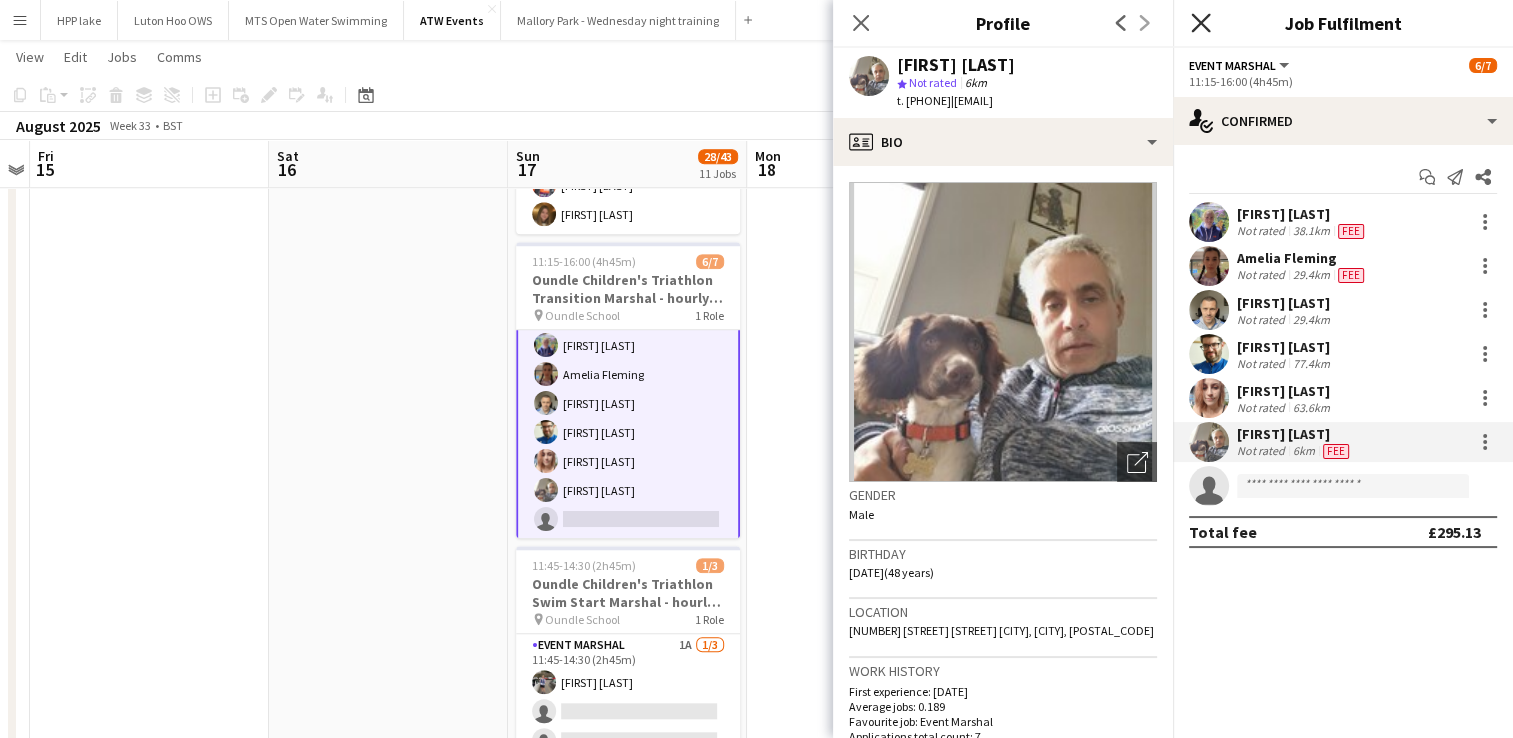 click 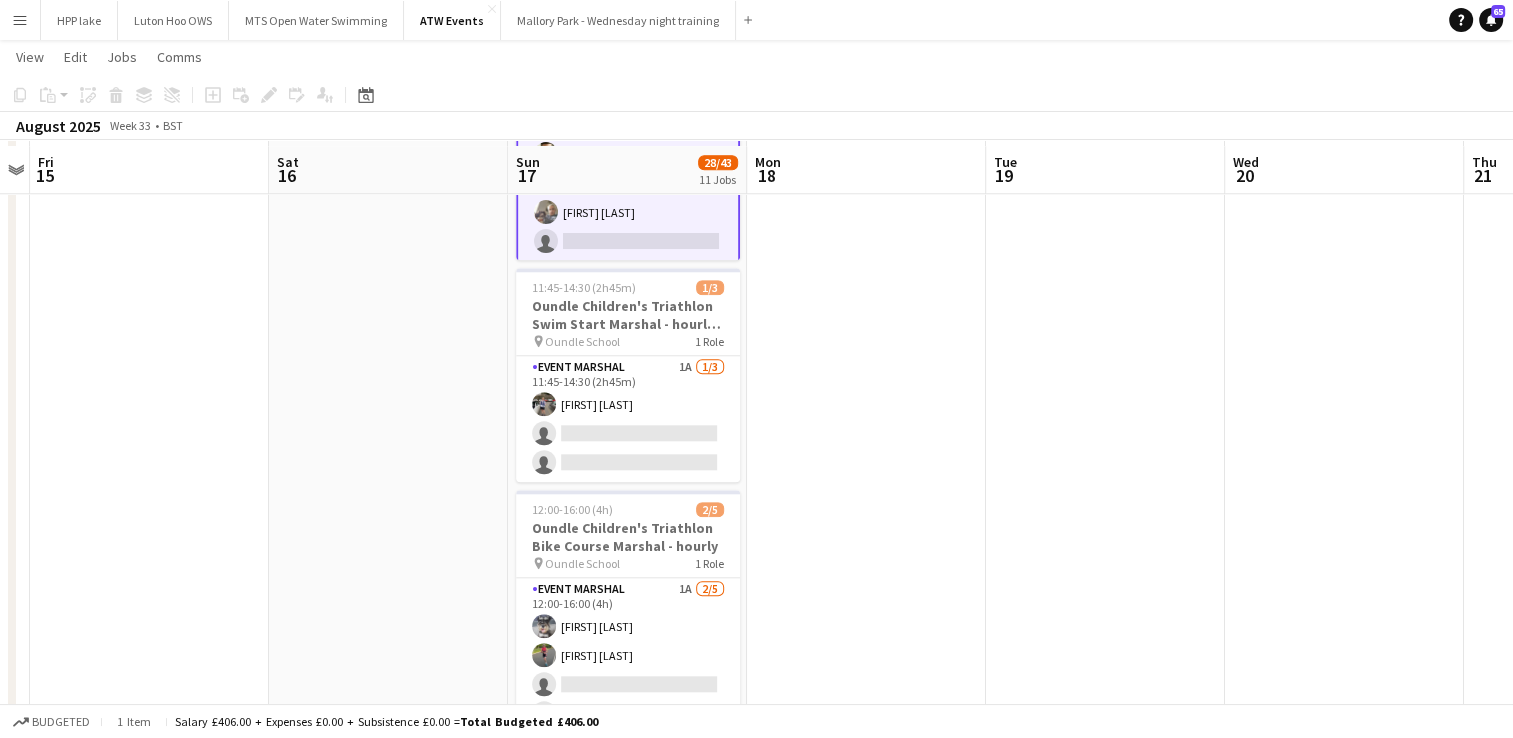 scroll, scrollTop: 1923, scrollLeft: 0, axis: vertical 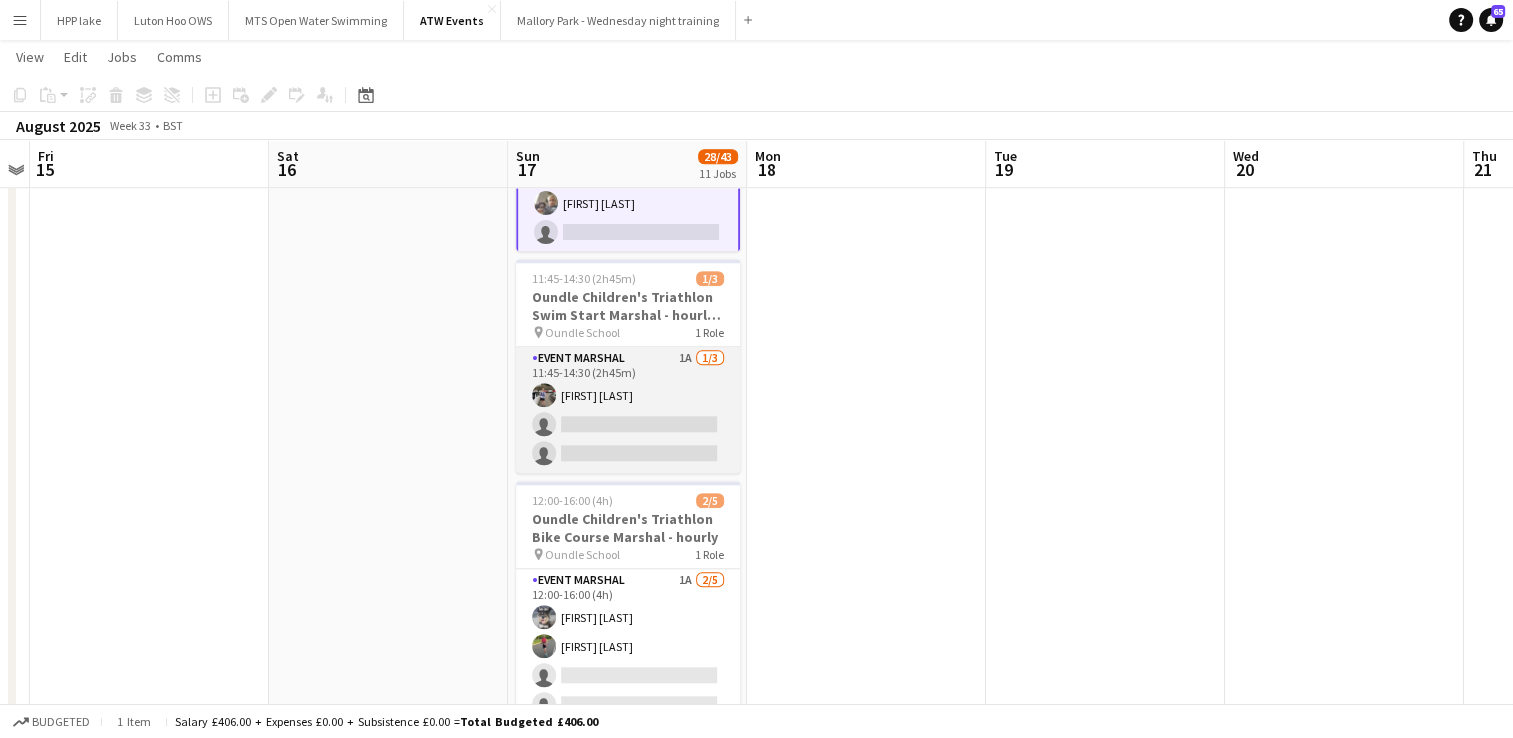 click on "Event Marshal   1A   1/3   11:45-14:30 (2h45m)
[FIRST] [LAST]
single-neutral-actions
single-neutral-actions" at bounding box center (628, 410) 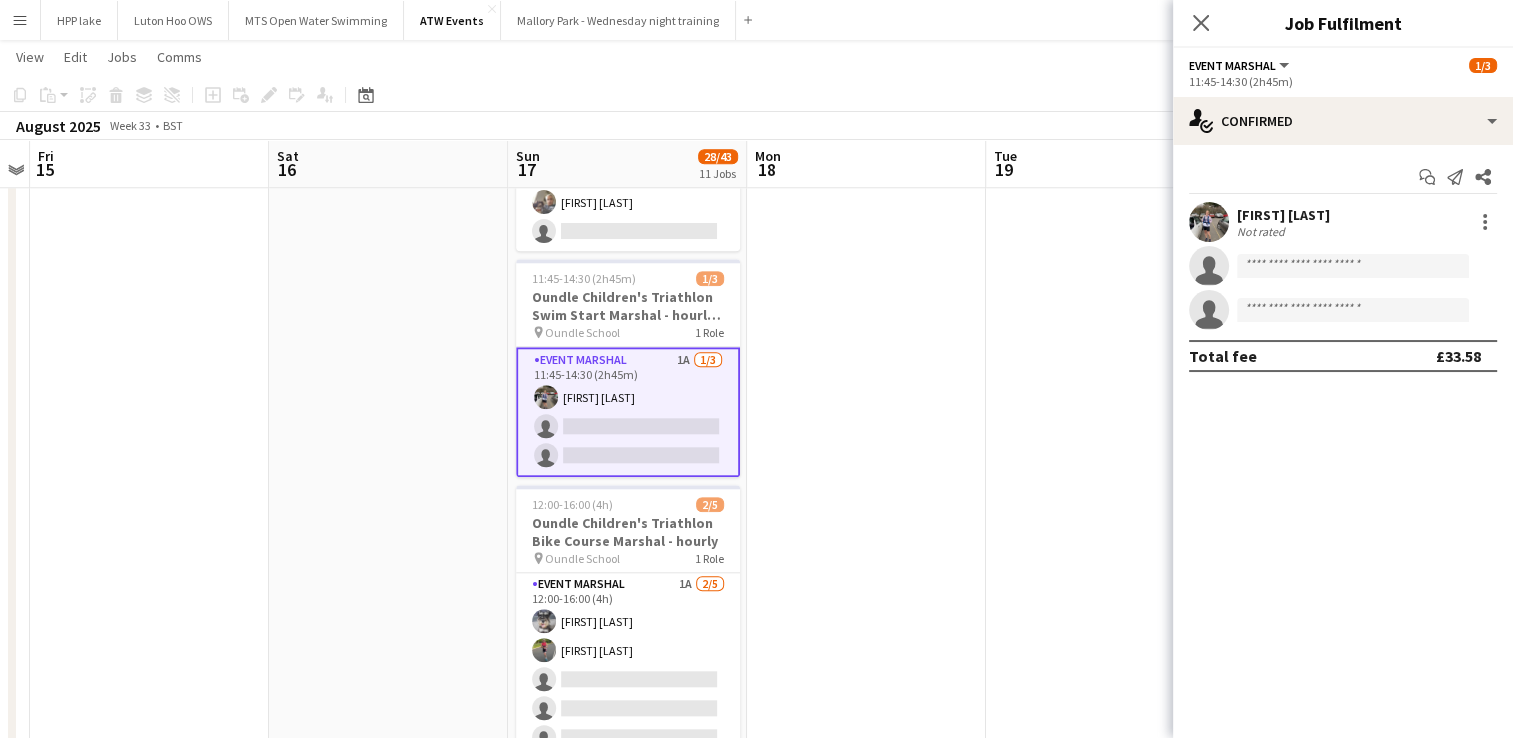 scroll, scrollTop: 33, scrollLeft: 0, axis: vertical 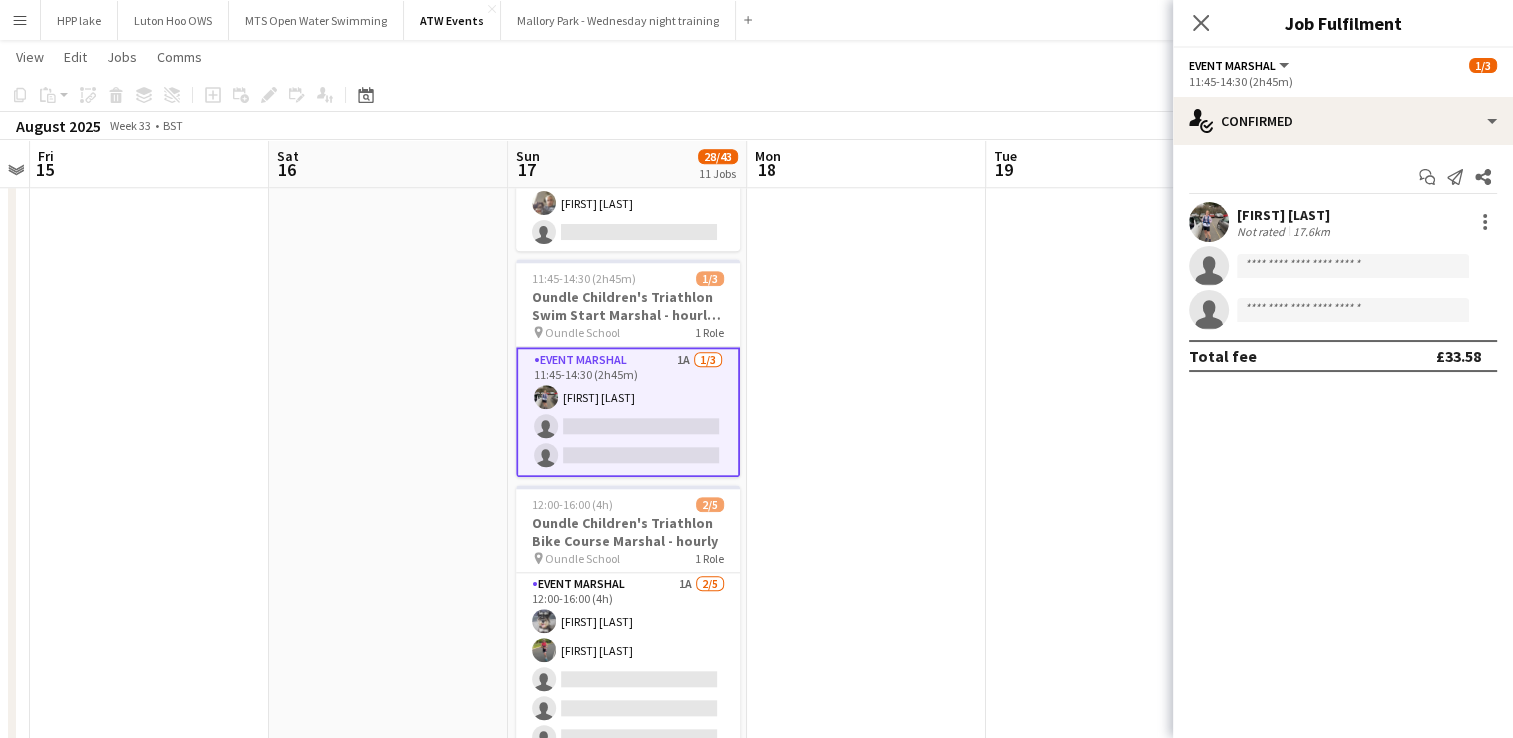 click at bounding box center [1209, 222] 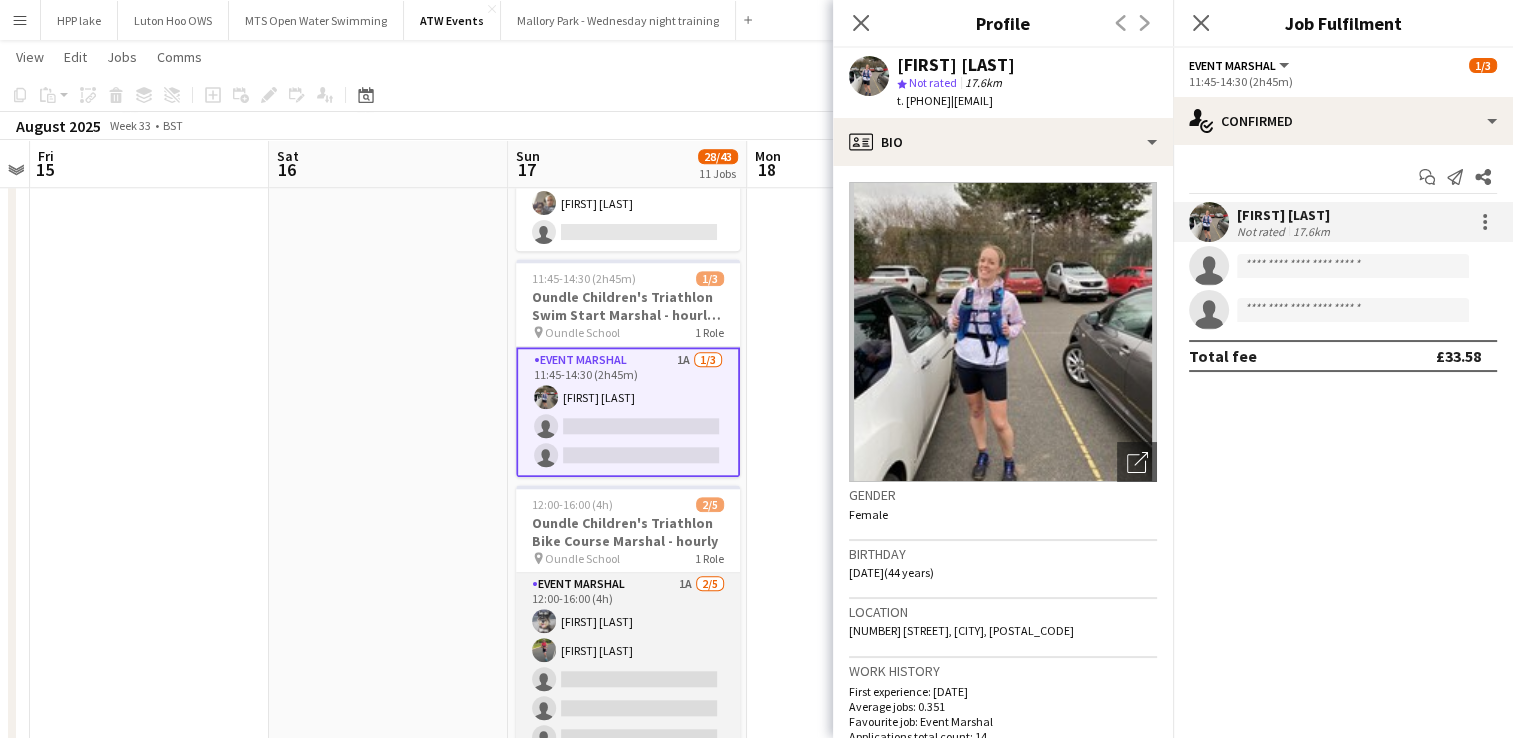 click on "Event Marshal   1A   2/5   12:00-16:00 (4h)
[FIRST] [LAST] [FIRST] [LAST]
single-neutral-actions
single-neutral-actions
single-neutral-actions" at bounding box center [628, 665] 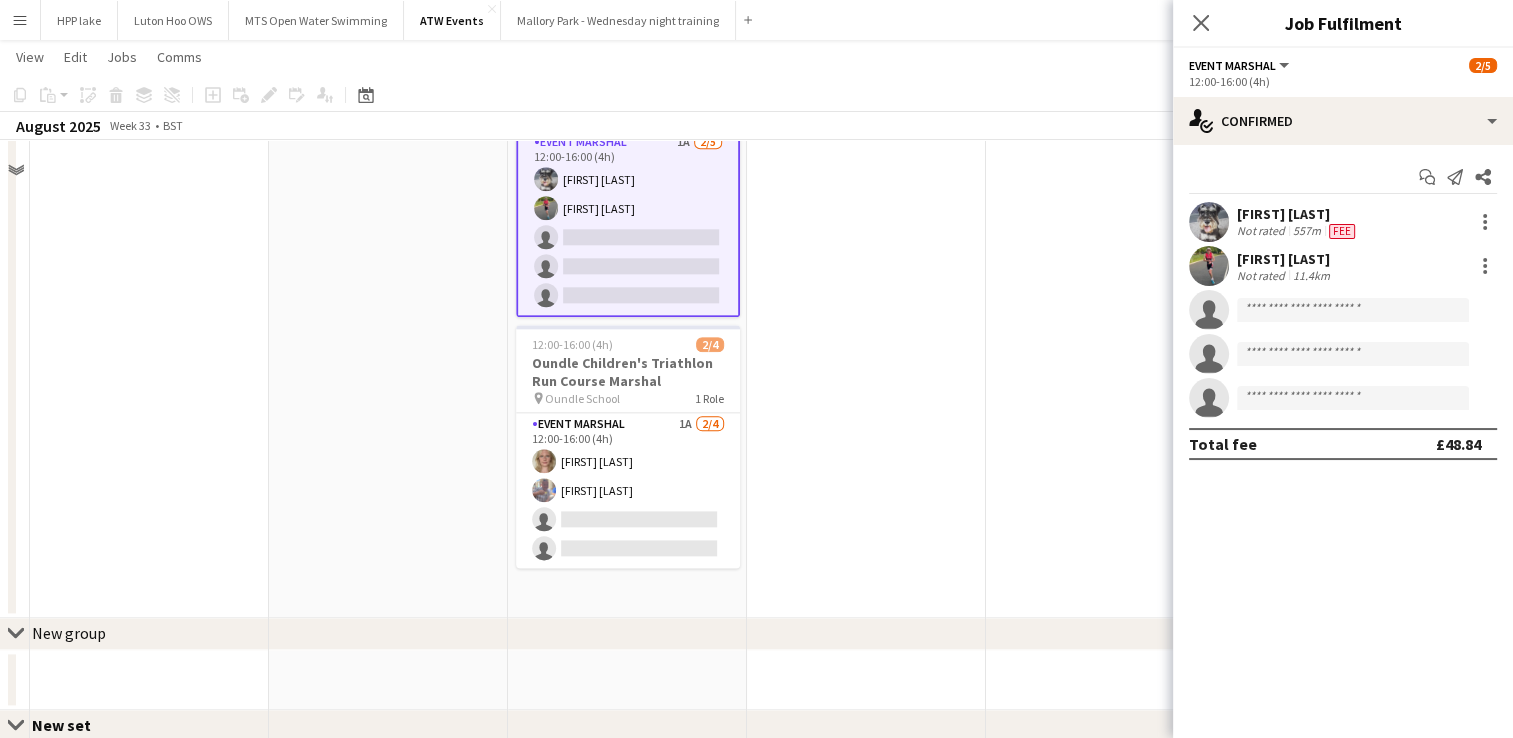 scroll, scrollTop: 2367, scrollLeft: 0, axis: vertical 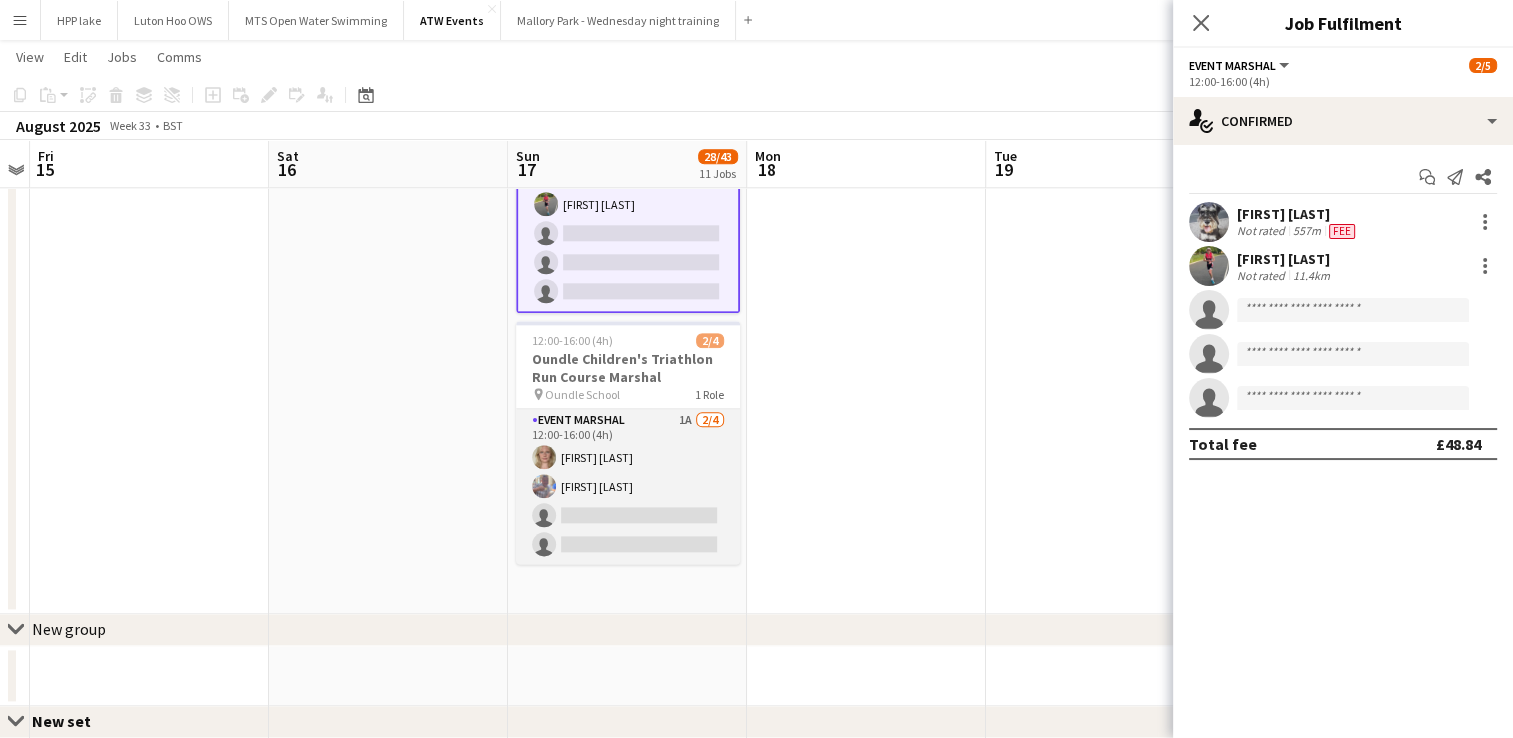 click on "Event Marshal   1A   2/4   12:00-16:00 (4h)
[FIRST] [LAST] [FIRST] [LAST]
single-neutral-actions
single-neutral-actions" at bounding box center [628, 486] 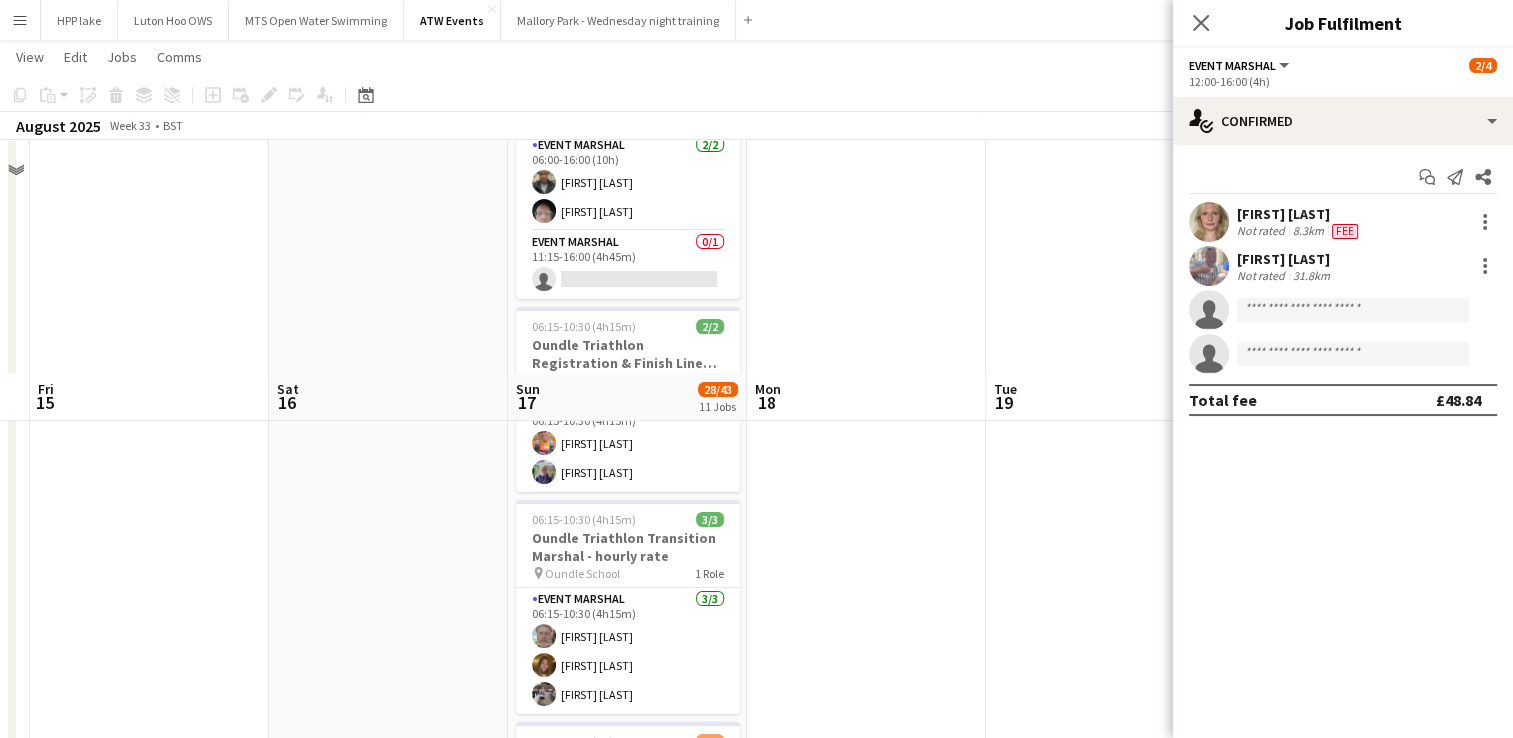 scroll, scrollTop: 0, scrollLeft: 0, axis: both 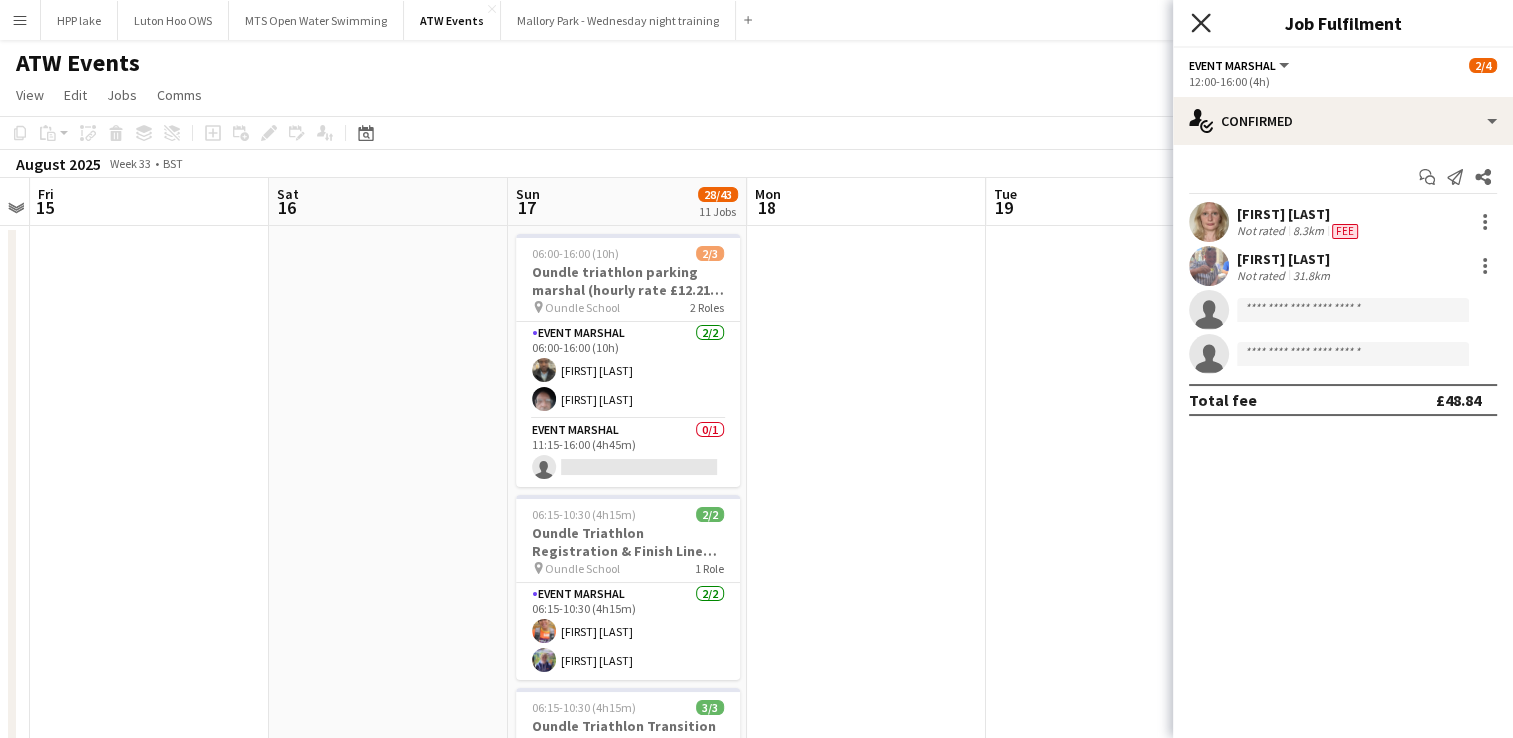 click on "Close pop-in" 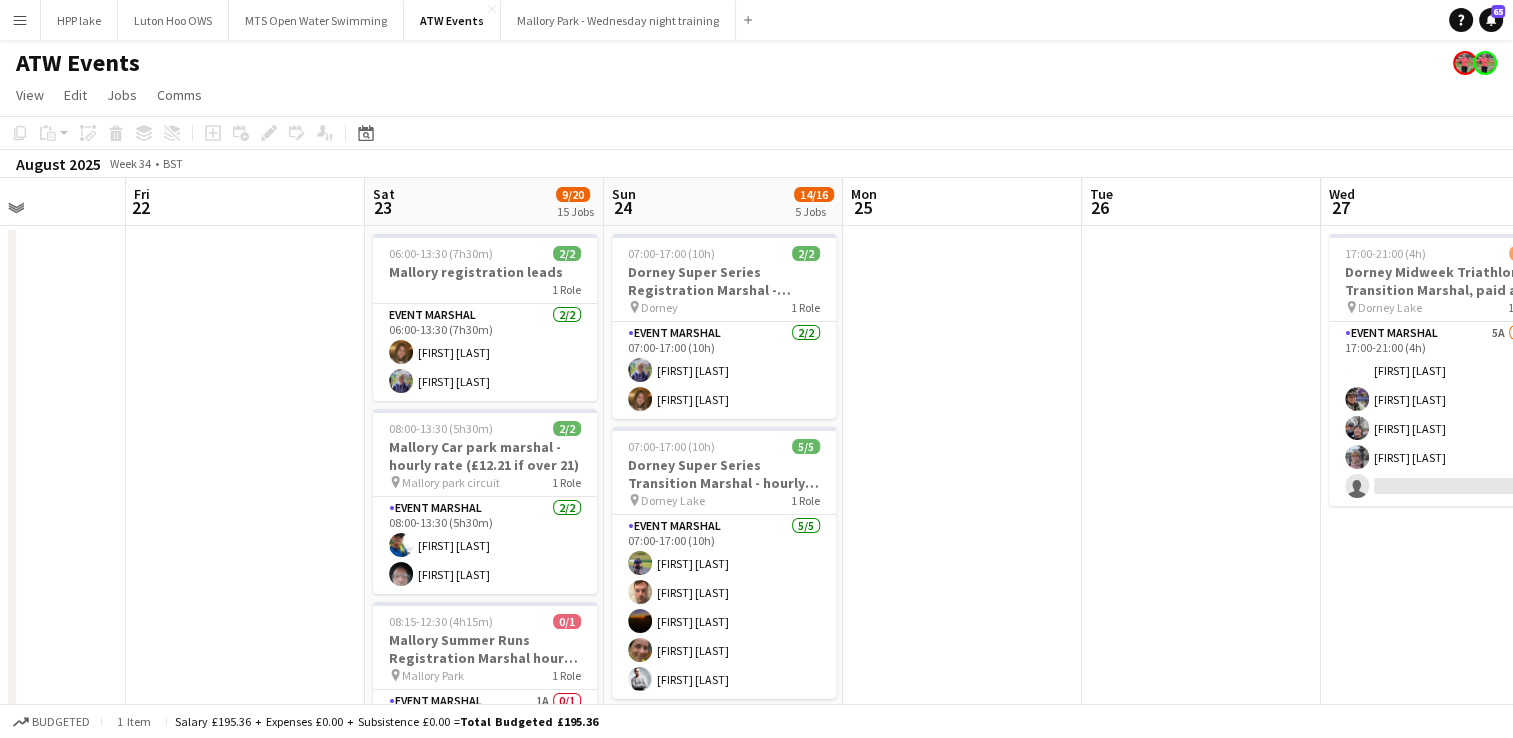 scroll, scrollTop: 0, scrollLeft: 831, axis: horizontal 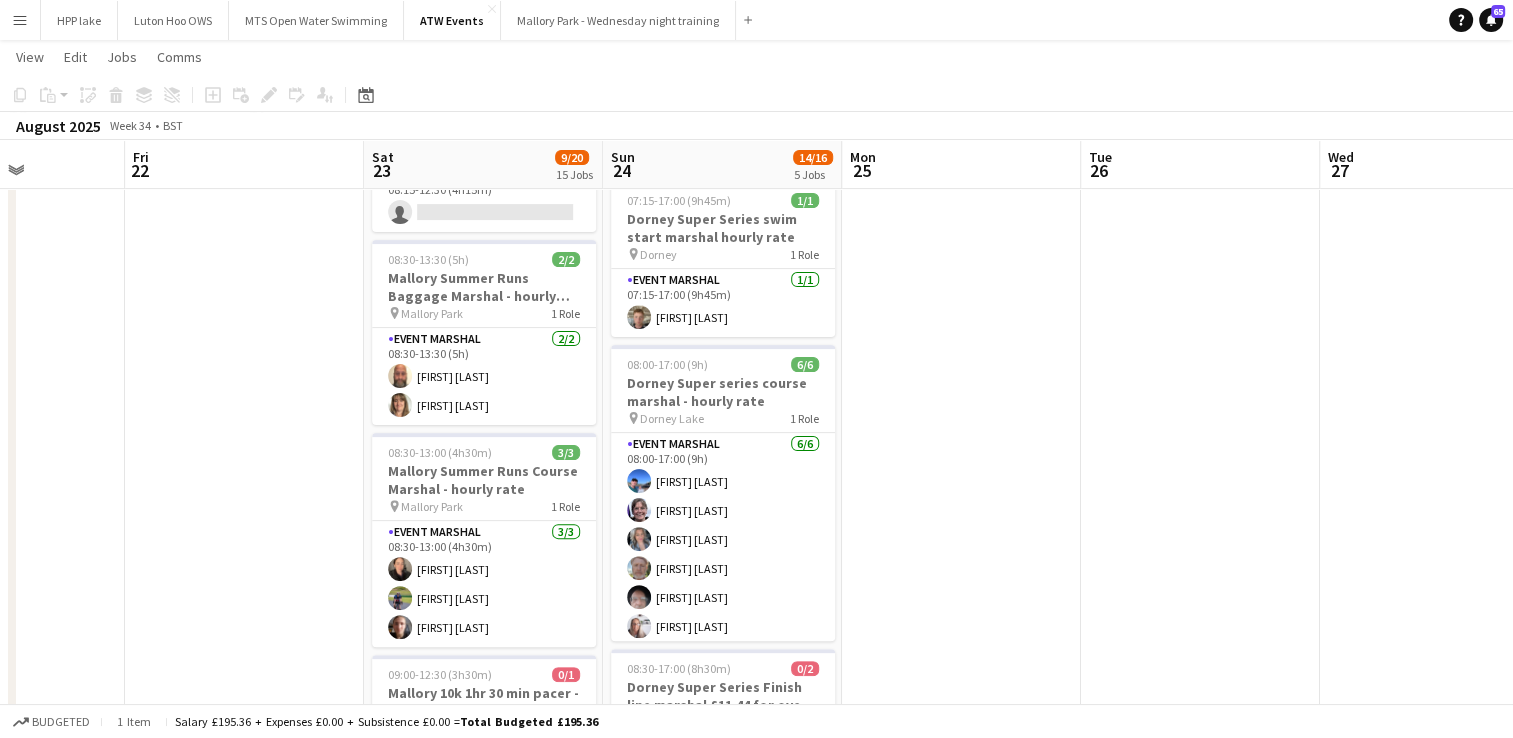 click at bounding box center [961, 1078] 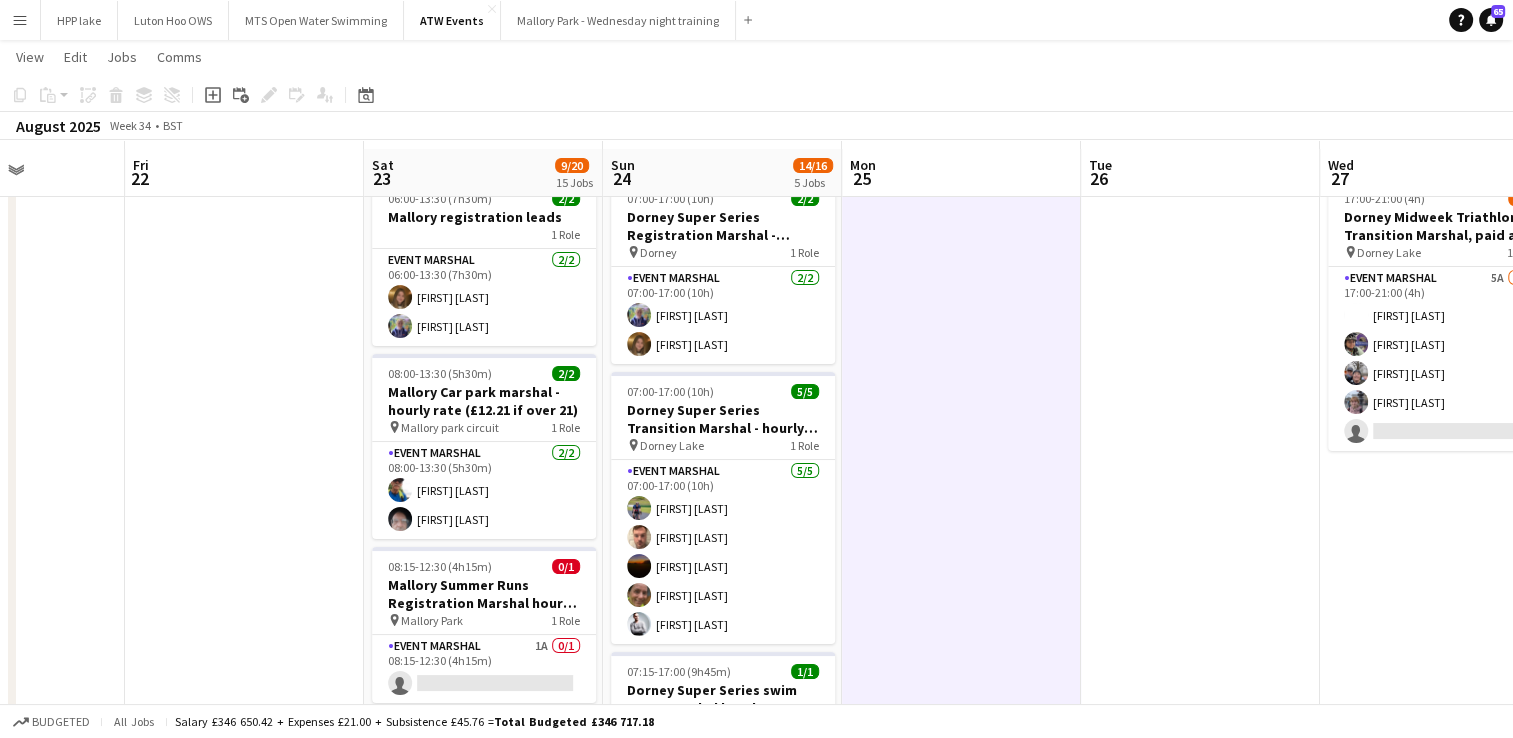 scroll, scrollTop: 0, scrollLeft: 0, axis: both 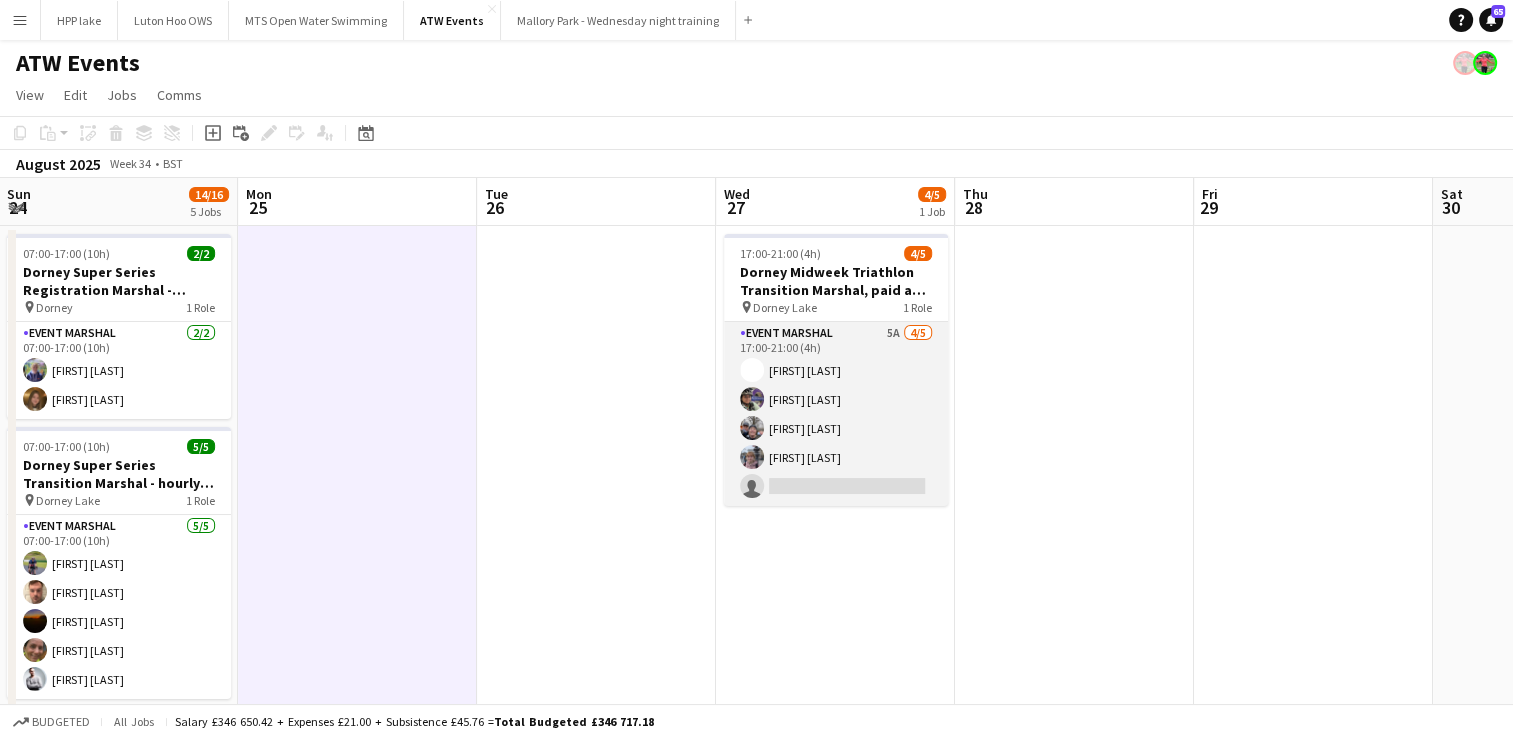 click on "Event Marshal   5A   4/5   17:00-21:00 (4h)
[FIRST] [LAST] [FIRST] [LAST] [FIRST] [LAST] [FIRST] [LAST]
single-neutral-actions" at bounding box center (836, 414) 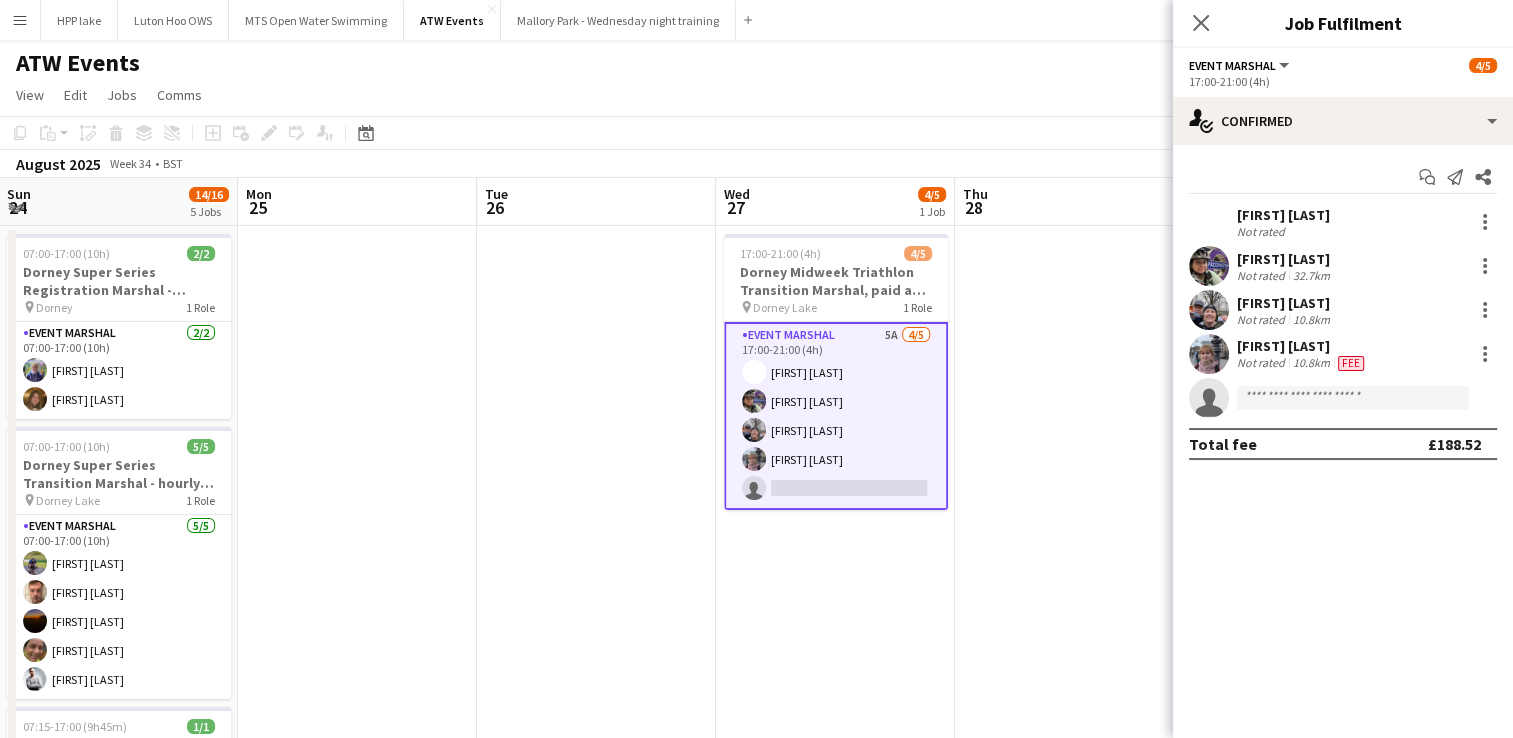 click at bounding box center (1209, 266) 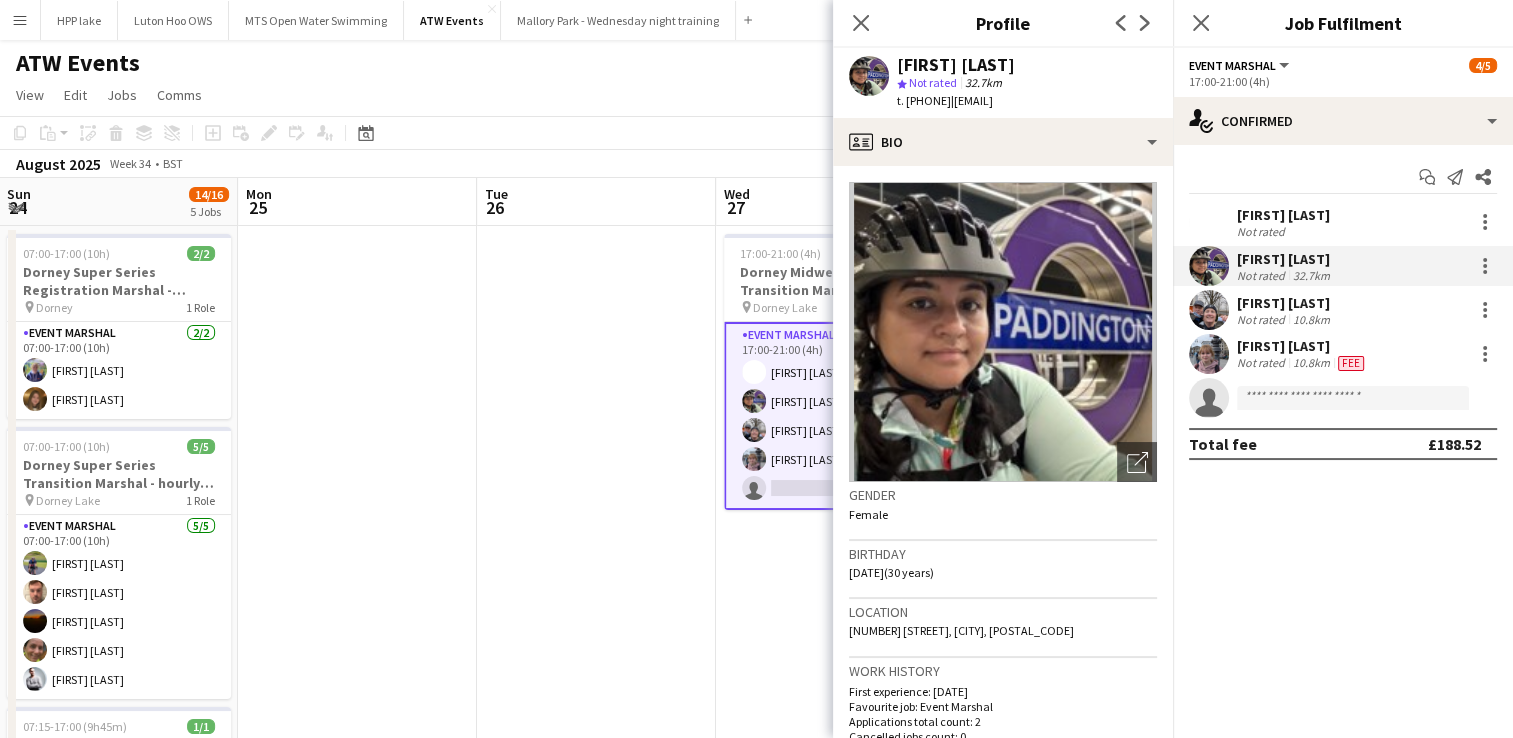click at bounding box center [1209, 310] 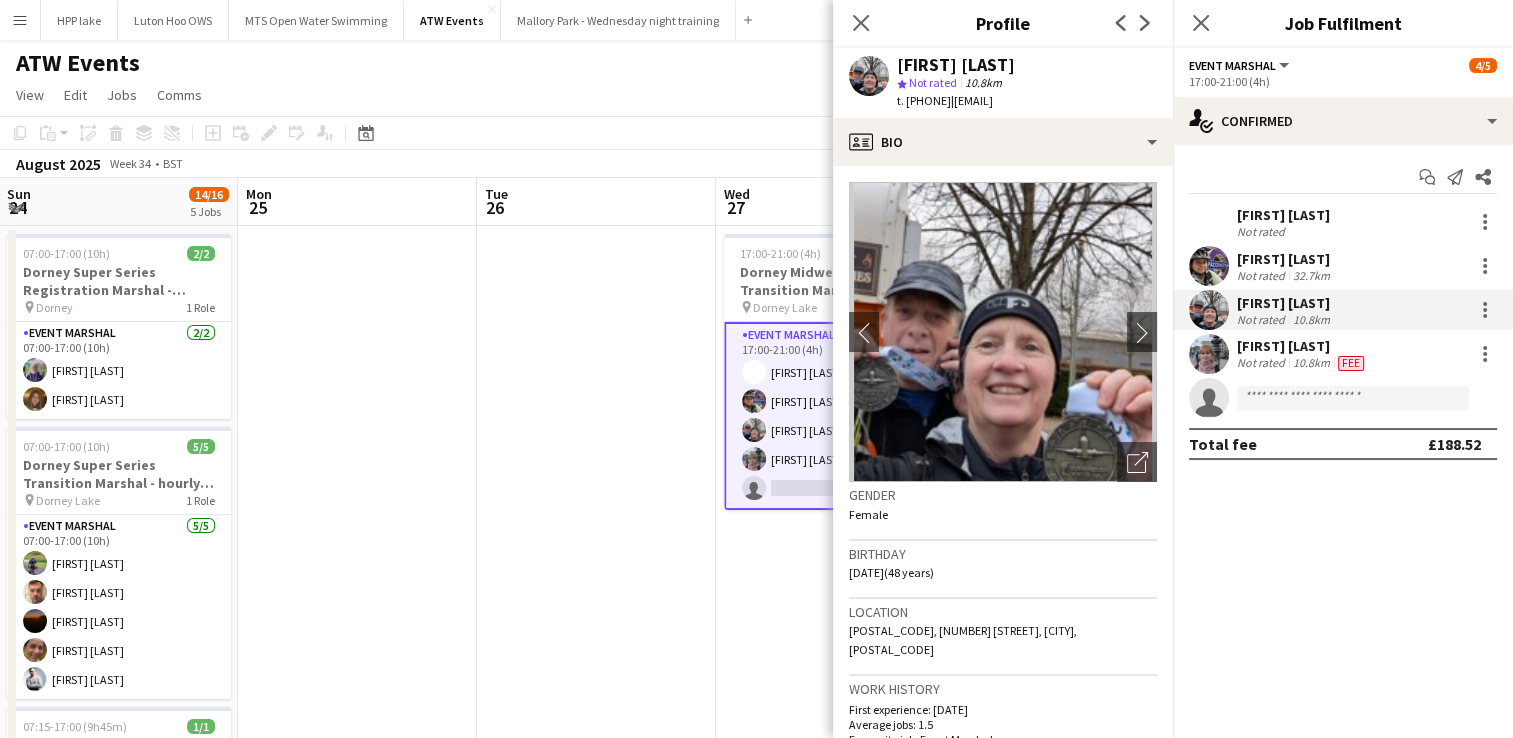 click at bounding box center [1209, 354] 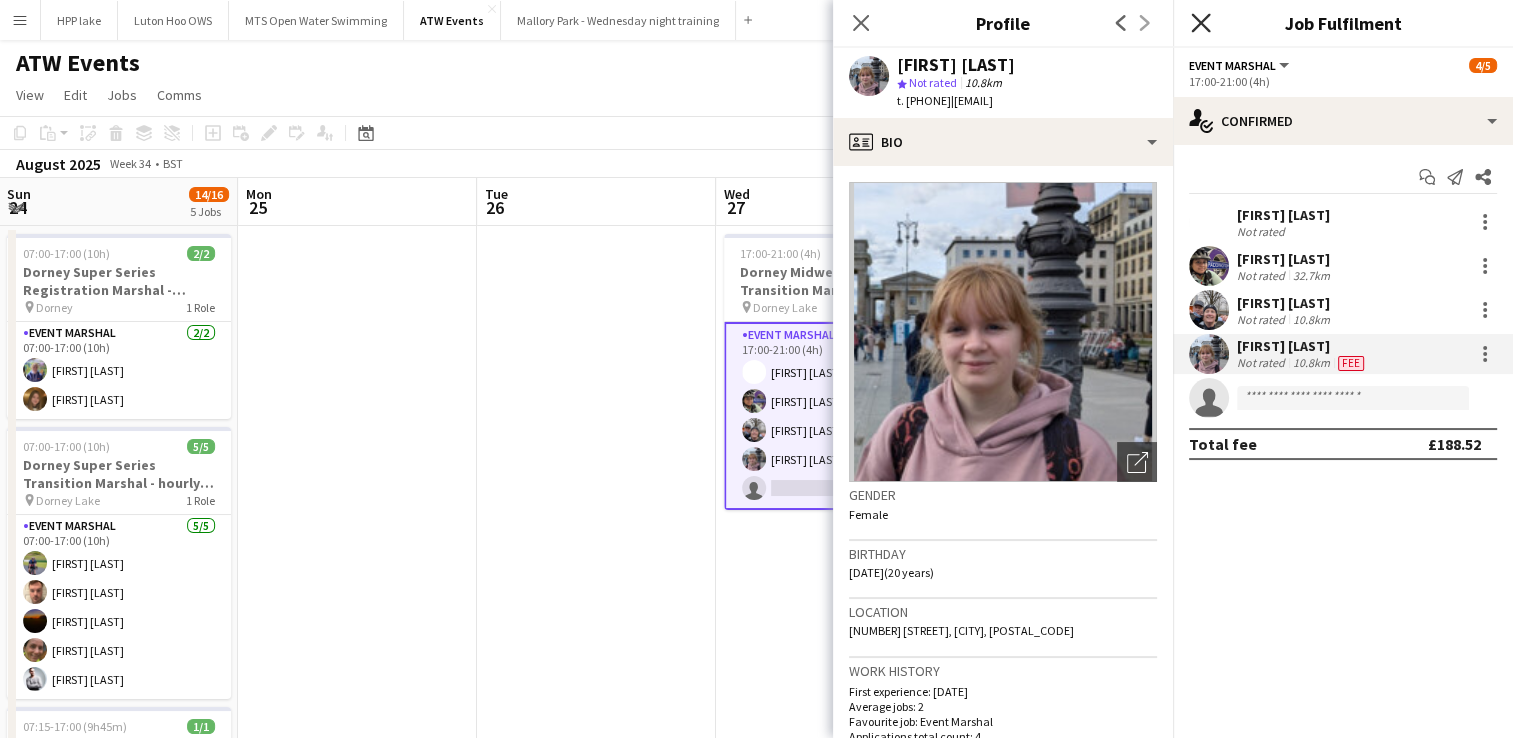 click on "Close pop-in" 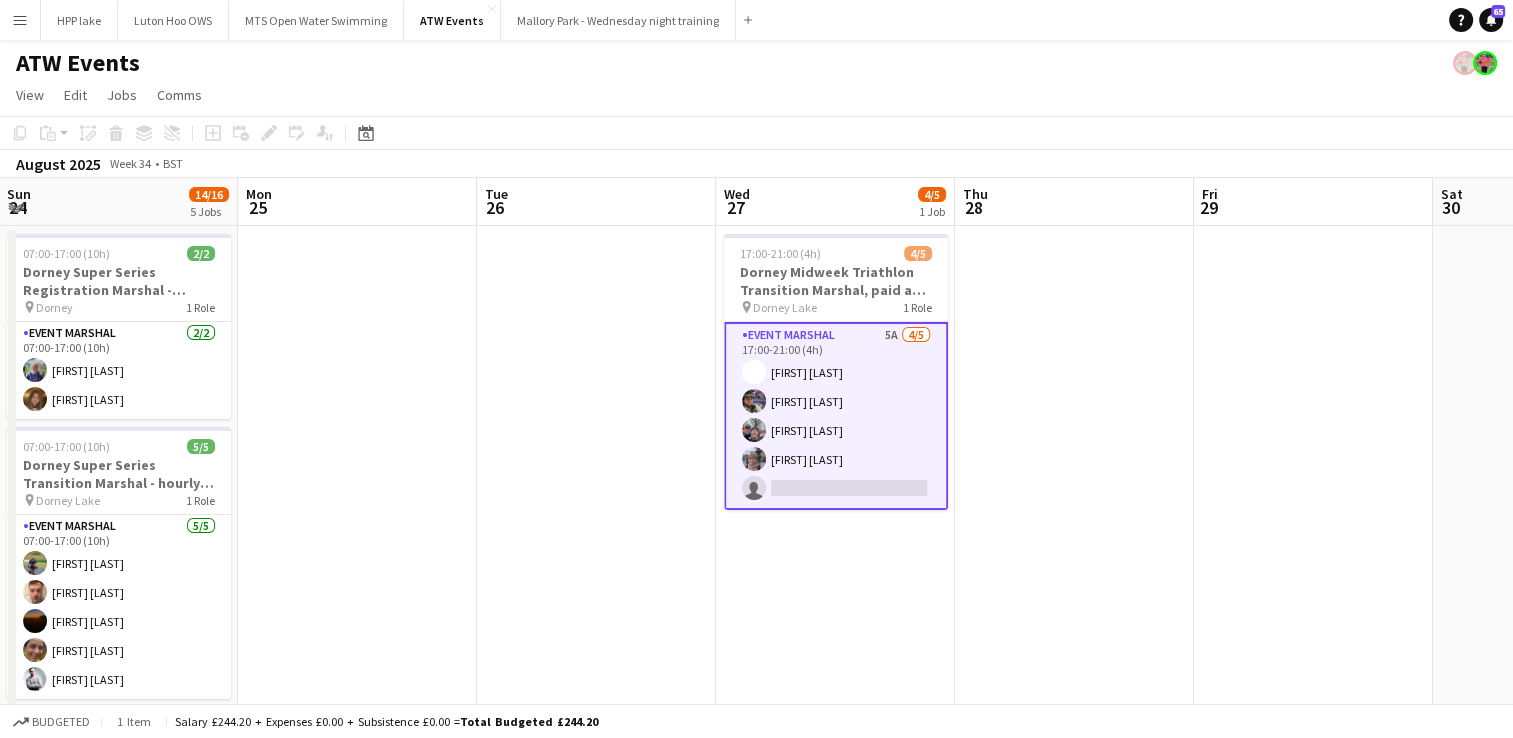 click on "Event Marshal   5A   4/5   17:00-21:00 (4h)
[FIRST] [LAST] [FIRST] [LAST] [FIRST] [LAST] [FIRST] [LAST]
single-neutral-actions" at bounding box center (836, 416) 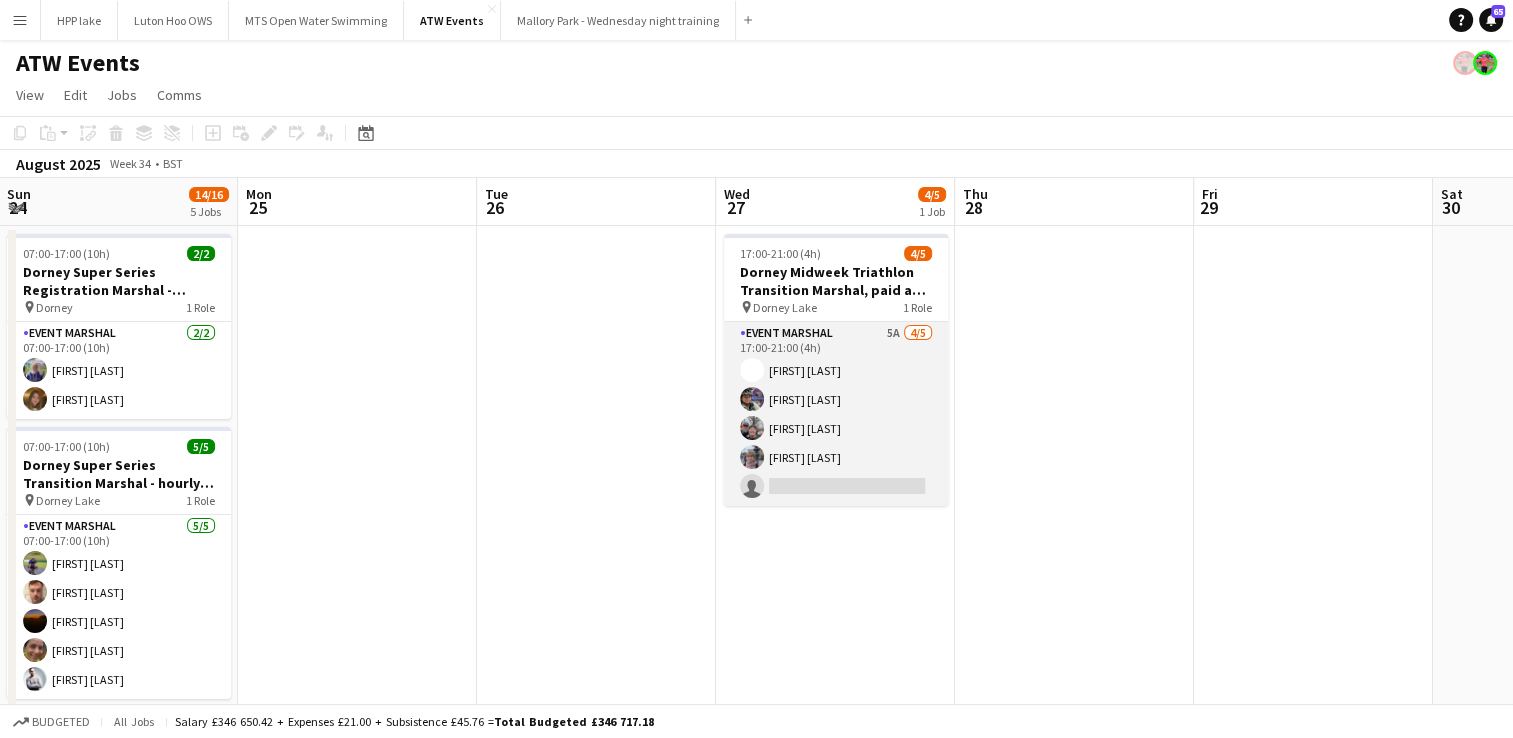 click on "Event Marshal   5A   4/5   17:00-21:00 (4h)
[FIRST] [LAST] [FIRST] [LAST] [FIRST] [LAST] [FIRST] [LAST]
single-neutral-actions" at bounding box center (836, 414) 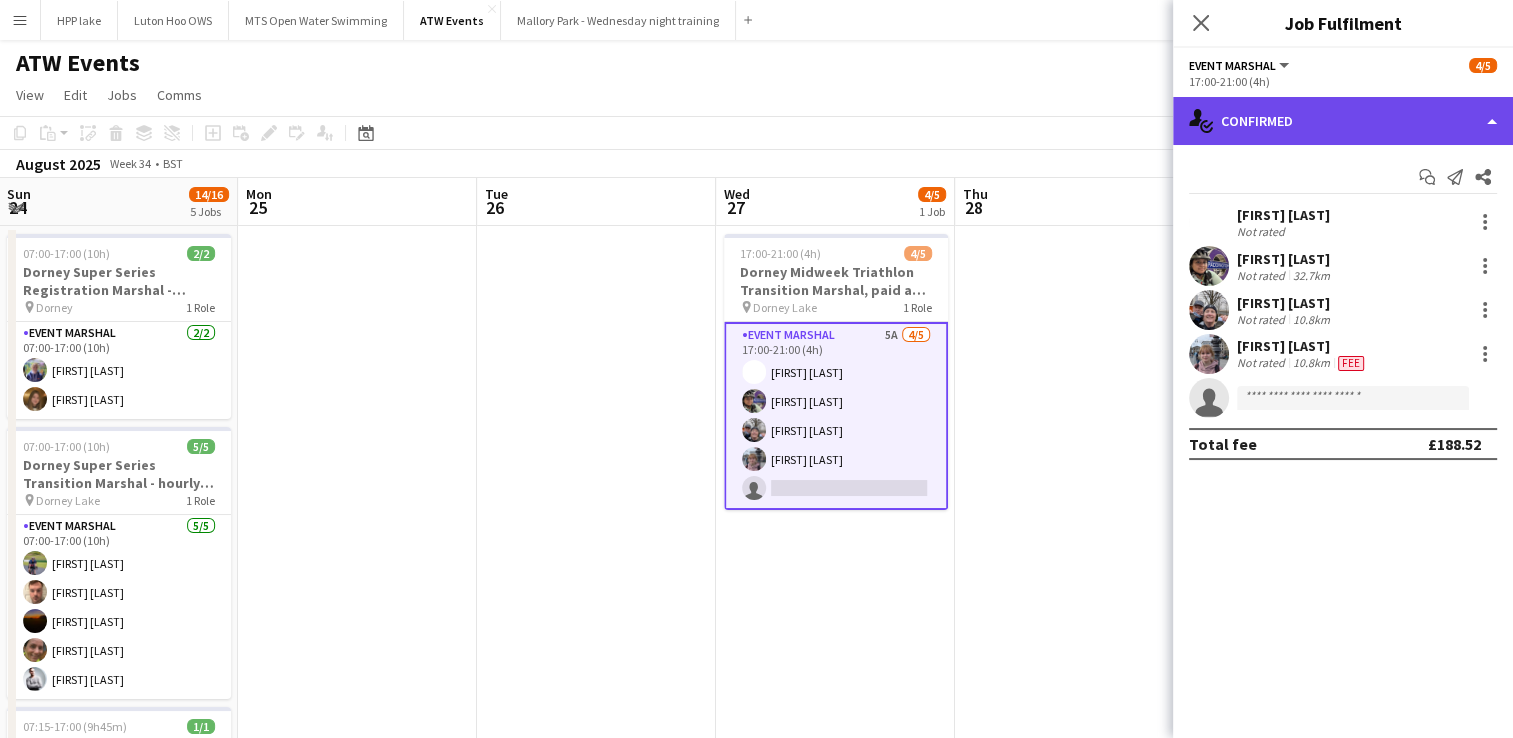 click on "single-neutral-actions-check-2
Confirmed" 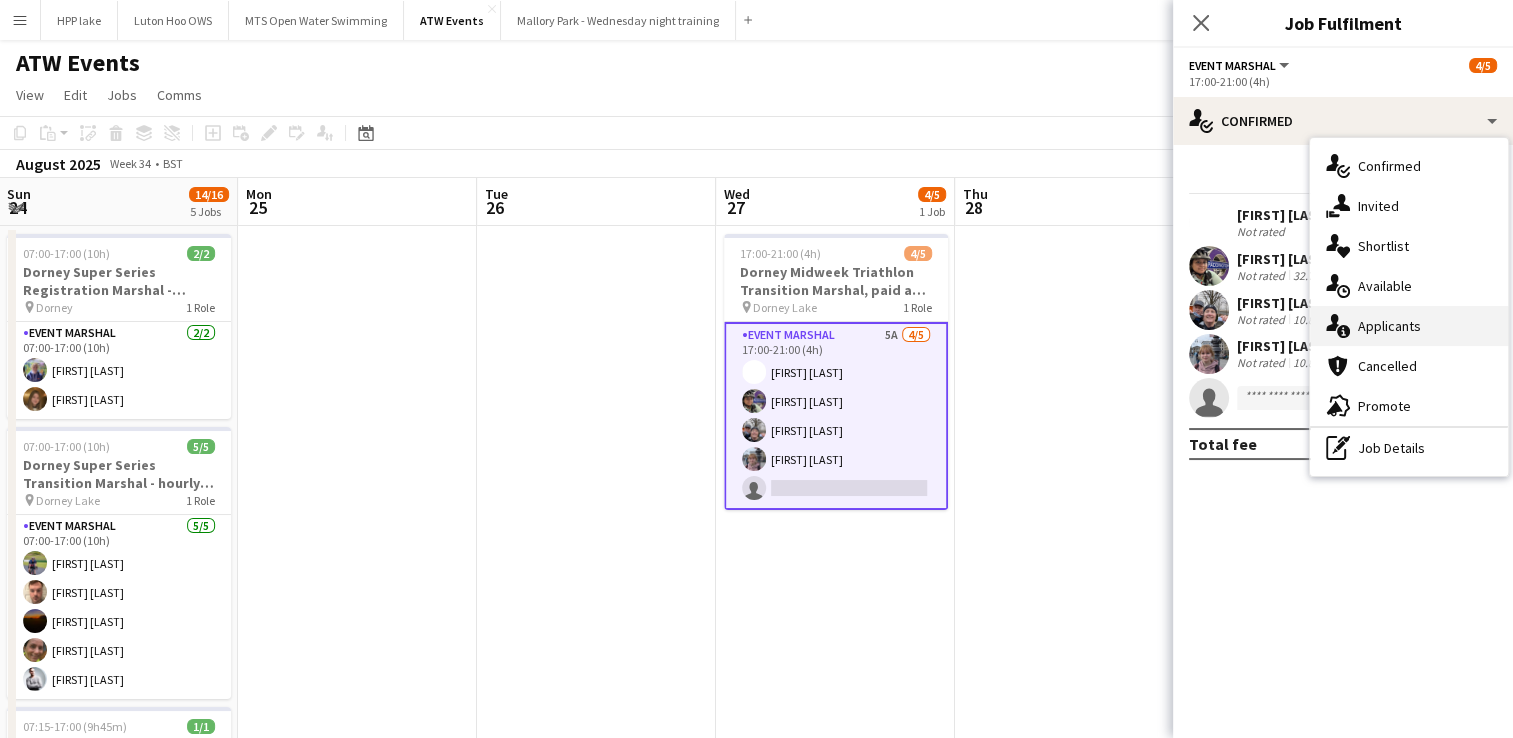 click on "single-neutral-actions-information
Applicants" at bounding box center (1409, 326) 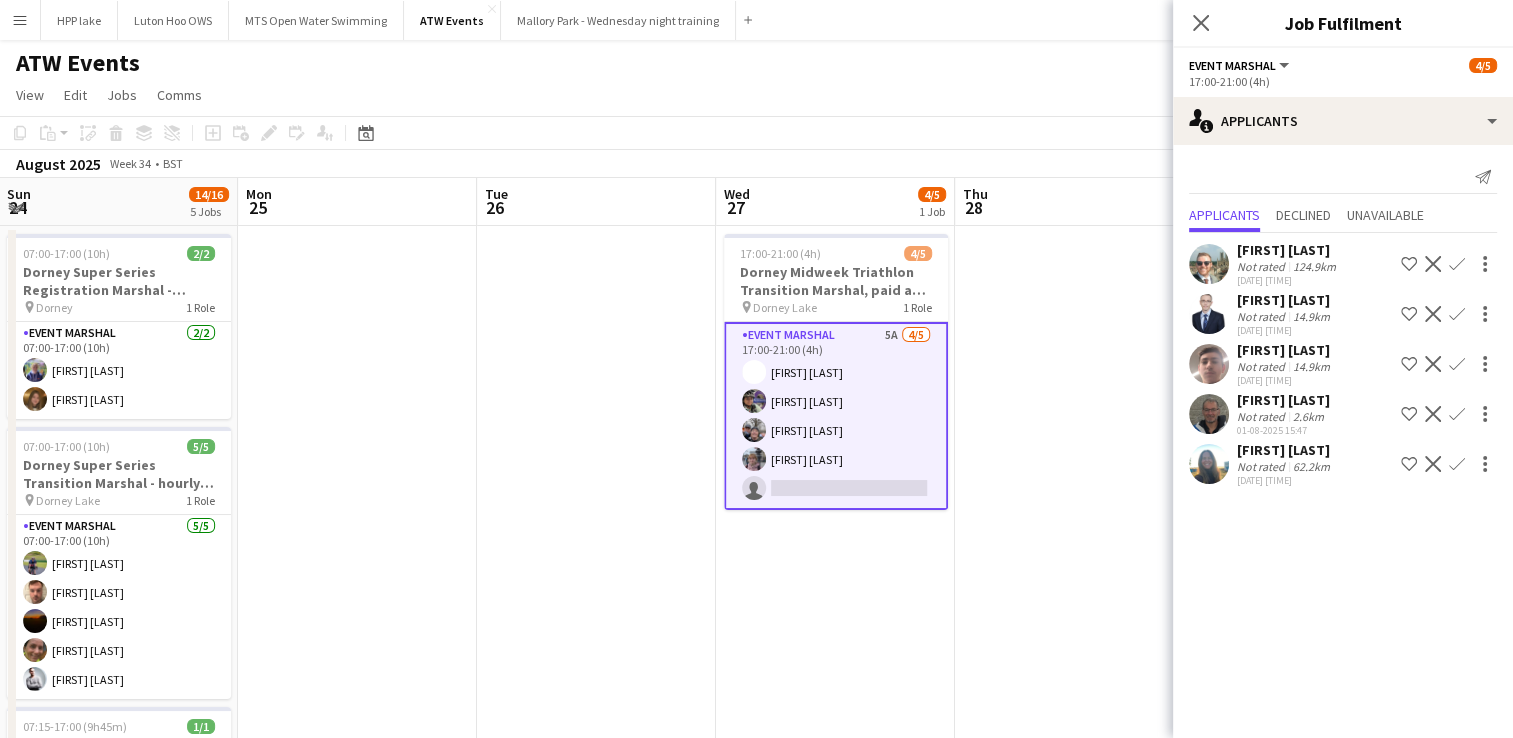 click 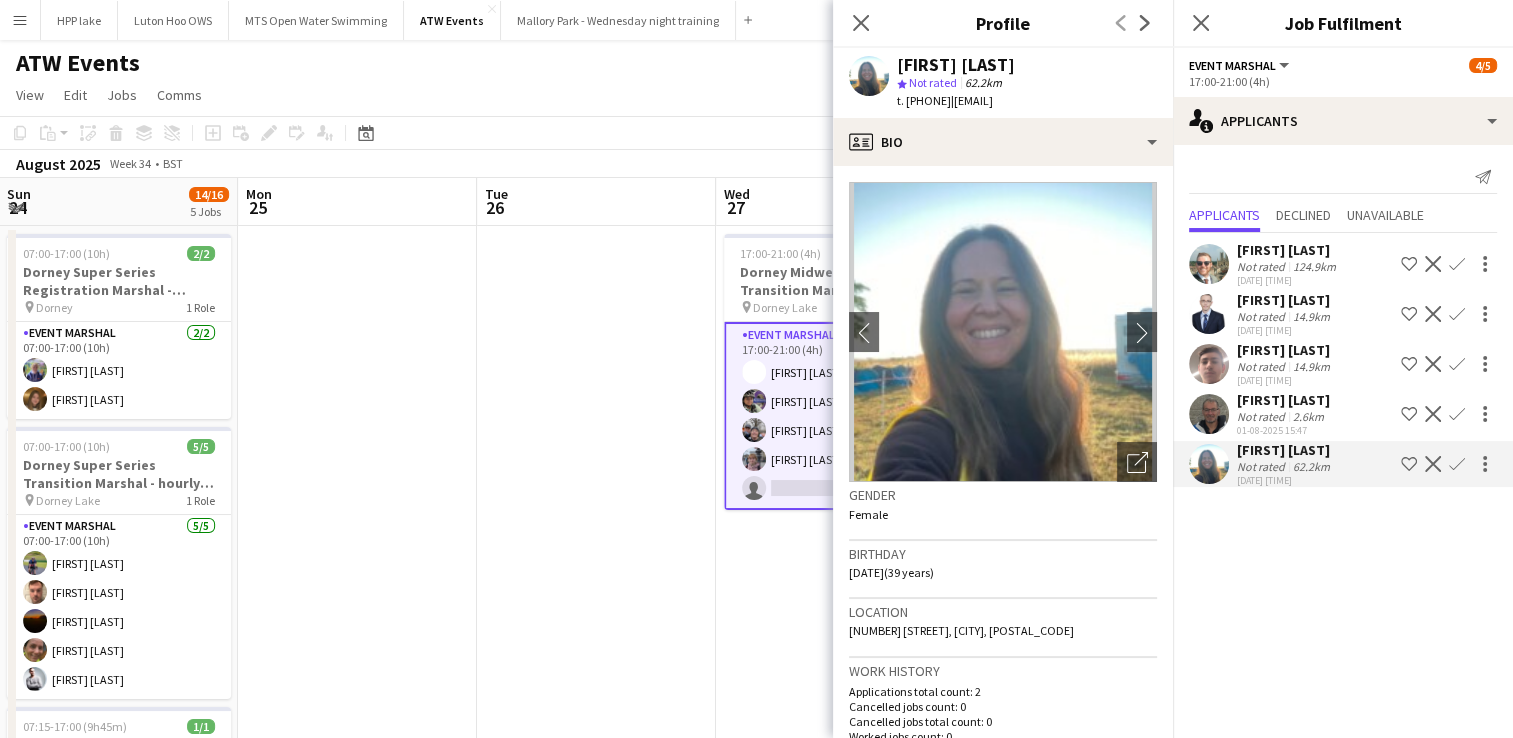 click at bounding box center [1209, 464] 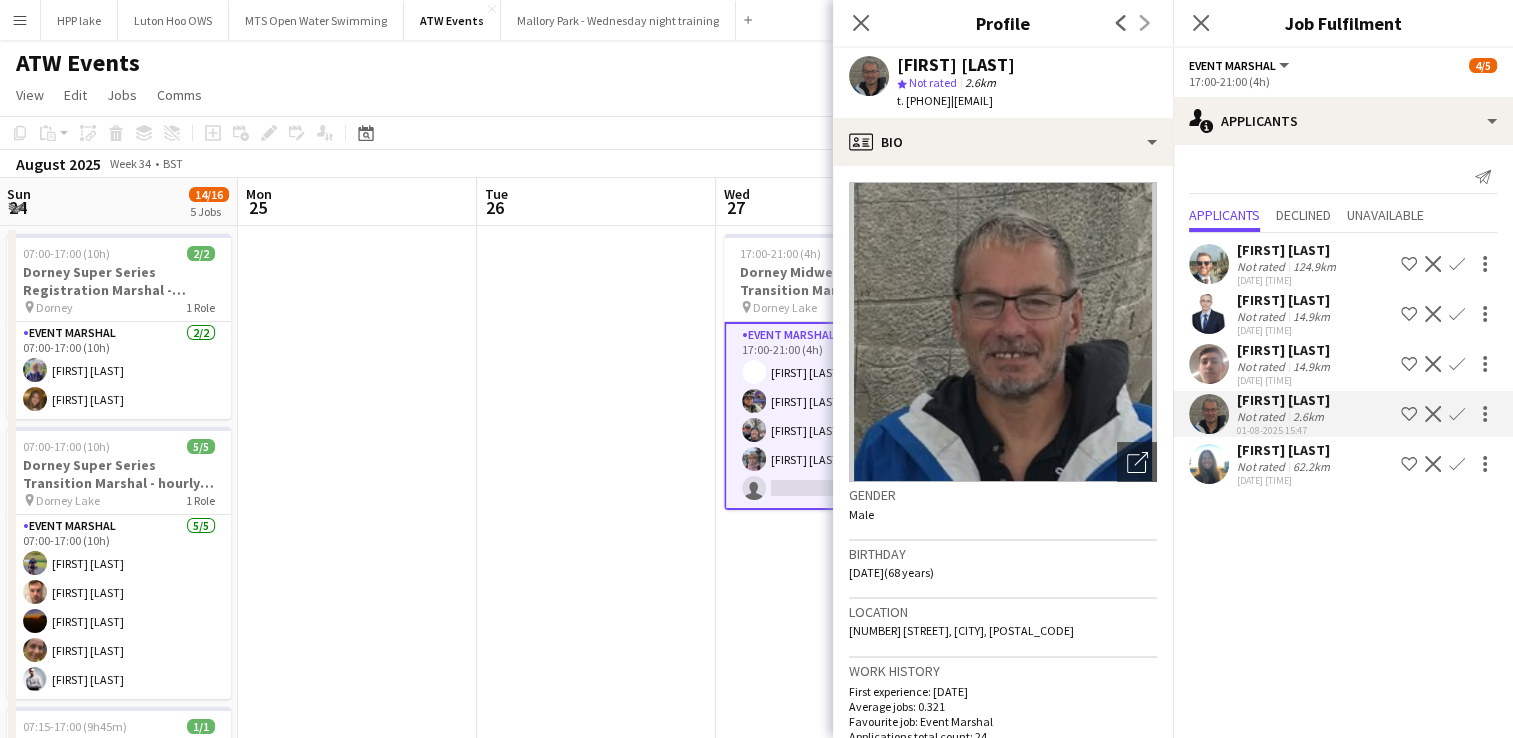 click at bounding box center [1209, 414] 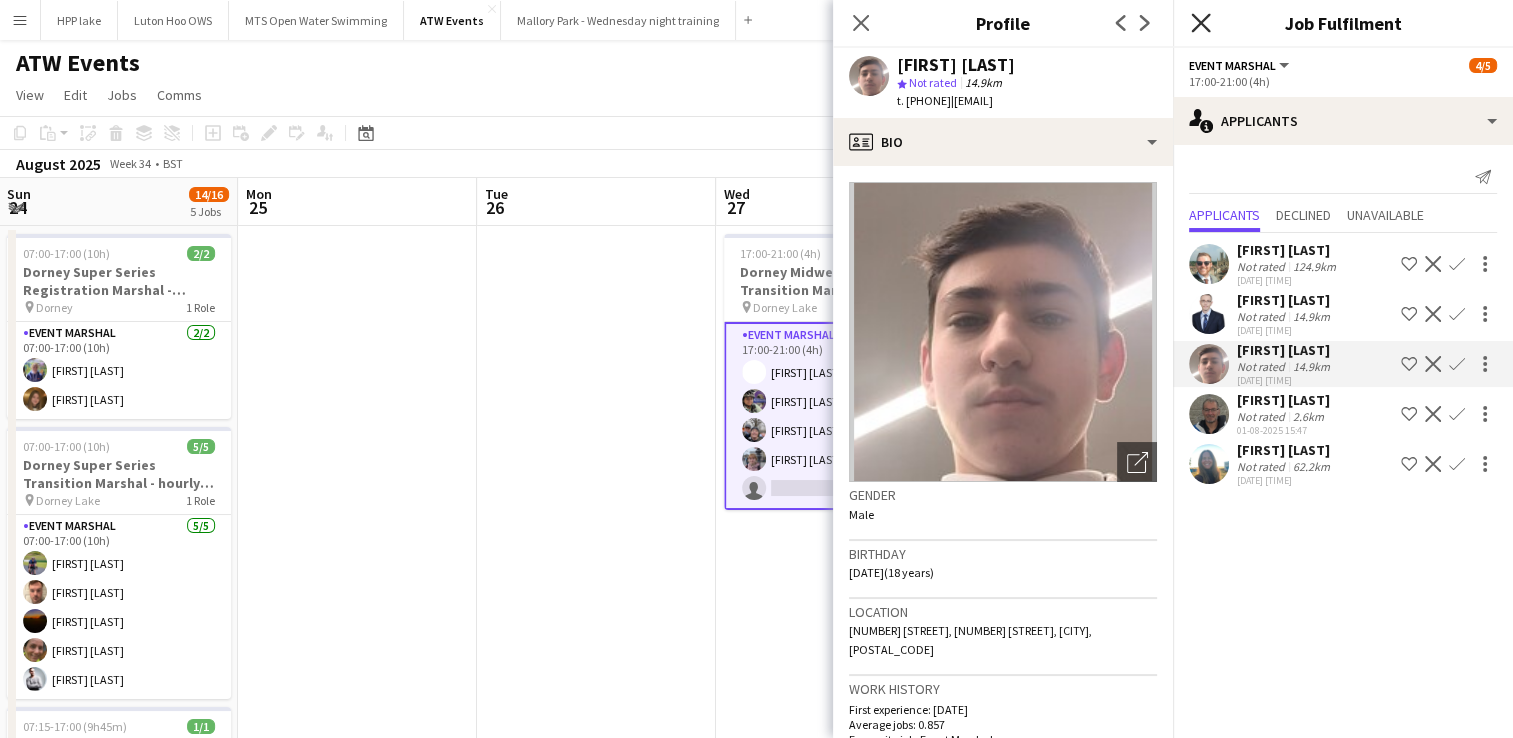click on "Close pop-in" 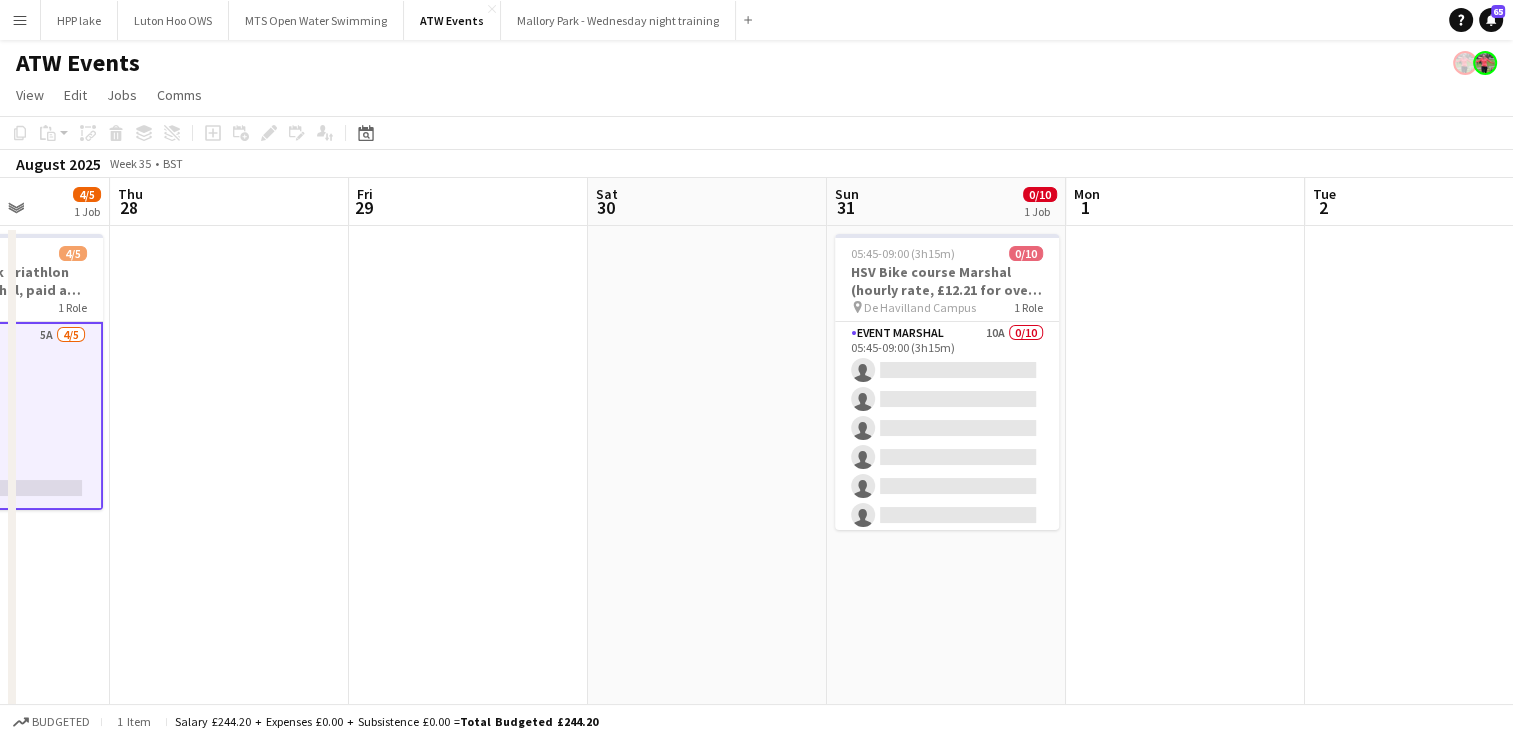 scroll, scrollTop: 0, scrollLeft: 657, axis: horizontal 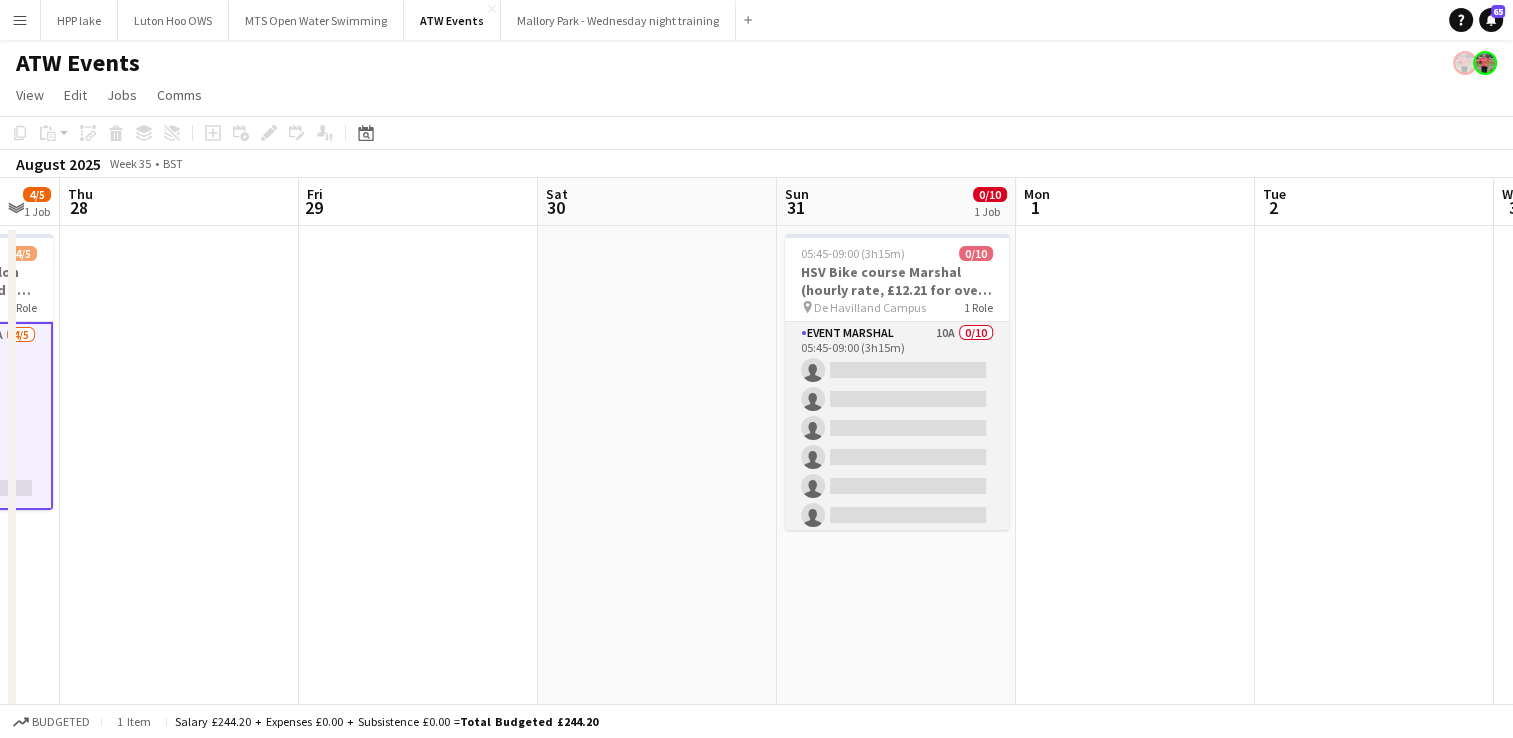 click on "Event Marshal   10A   0/10   05:45-09:00 (3h15m)
single-neutral-actions
single-neutral-actions
single-neutral-actions
single-neutral-actions
single-neutral-actions
single-neutral-actions
single-neutral-actions
single-neutral-actions
single-neutral-actions" at bounding box center (897, 486) 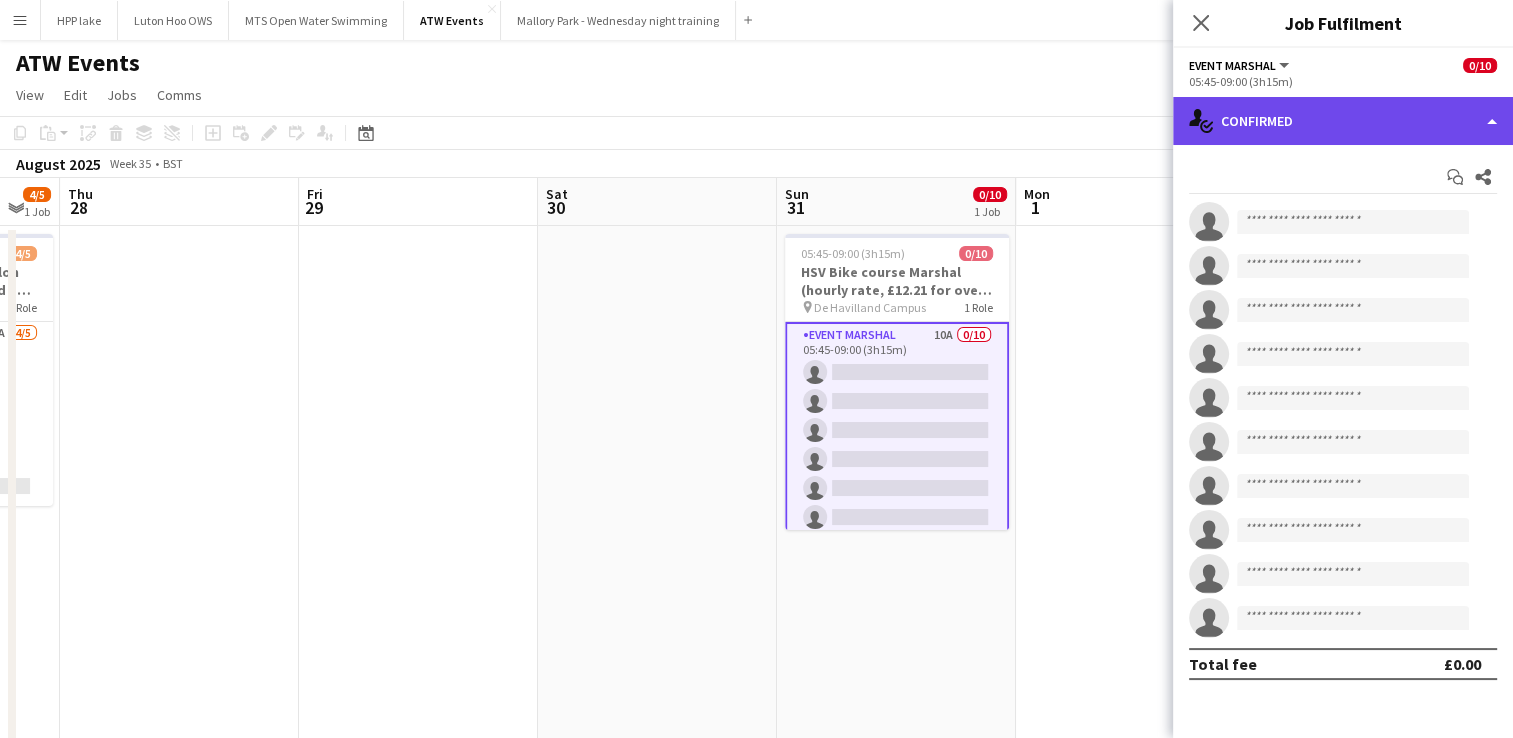 click on "single-neutral-actions-check-2
Confirmed" 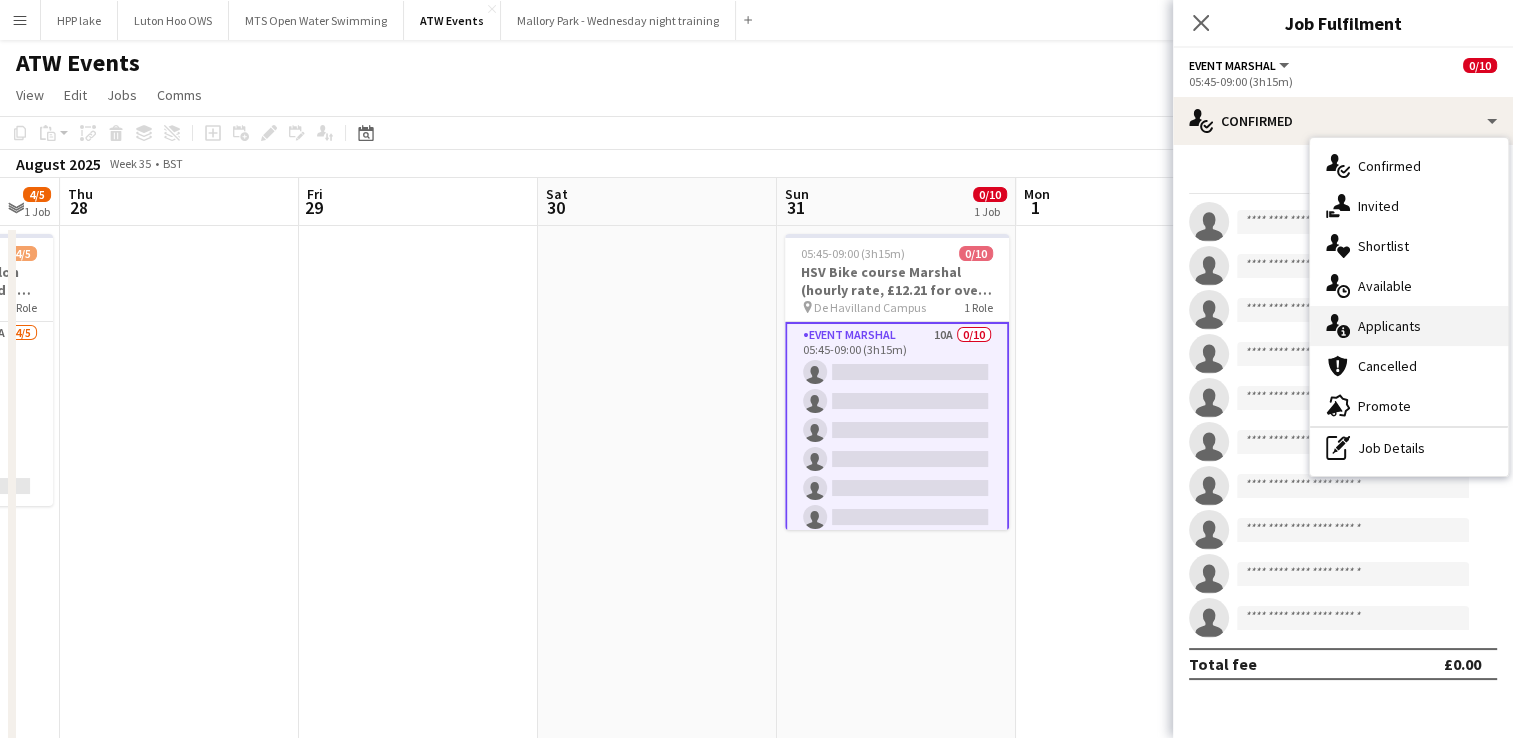 click on "single-neutral-actions-information
Applicants" at bounding box center (1409, 326) 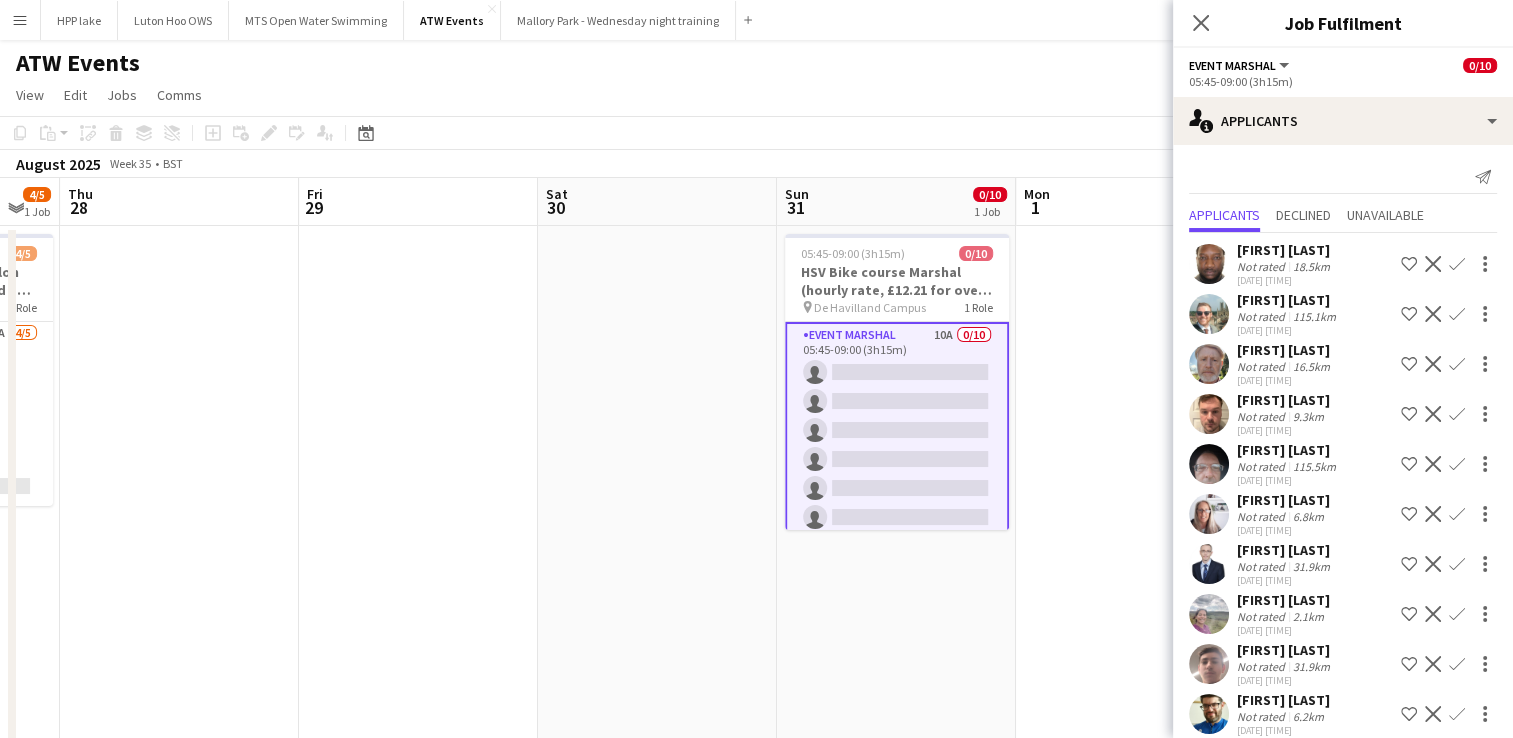 scroll, scrollTop: 18, scrollLeft: 0, axis: vertical 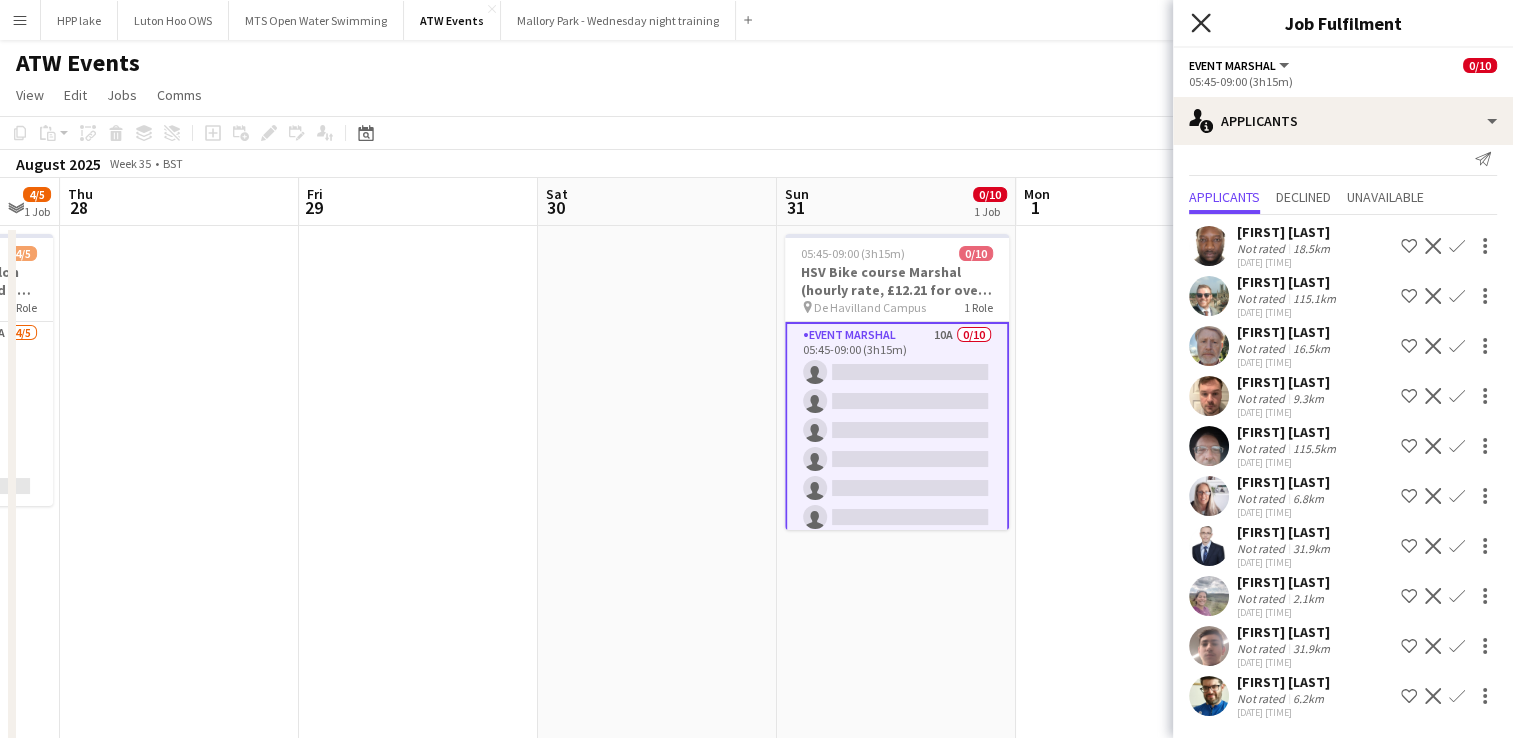 click on "Close pop-in" 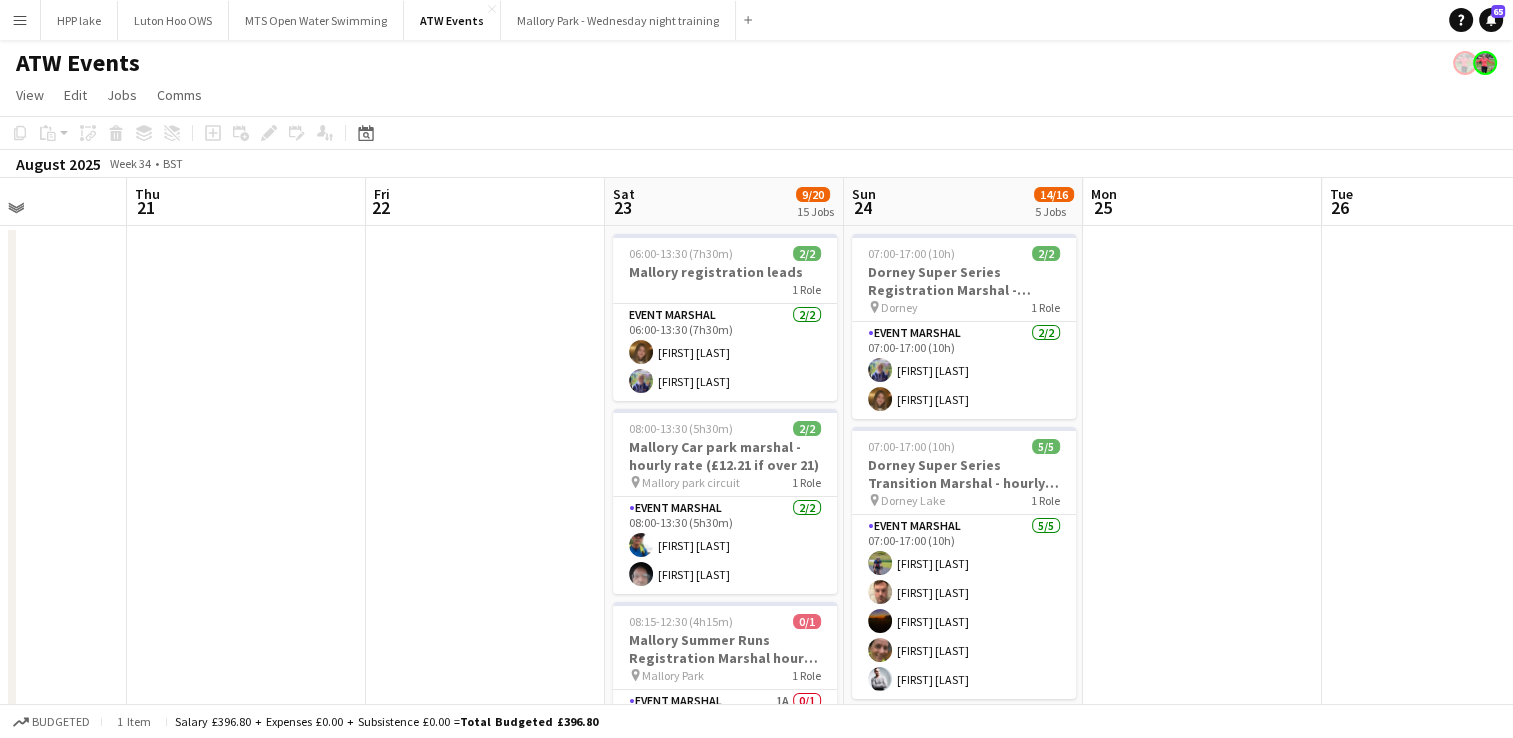 scroll, scrollTop: 0, scrollLeft: 444, axis: horizontal 